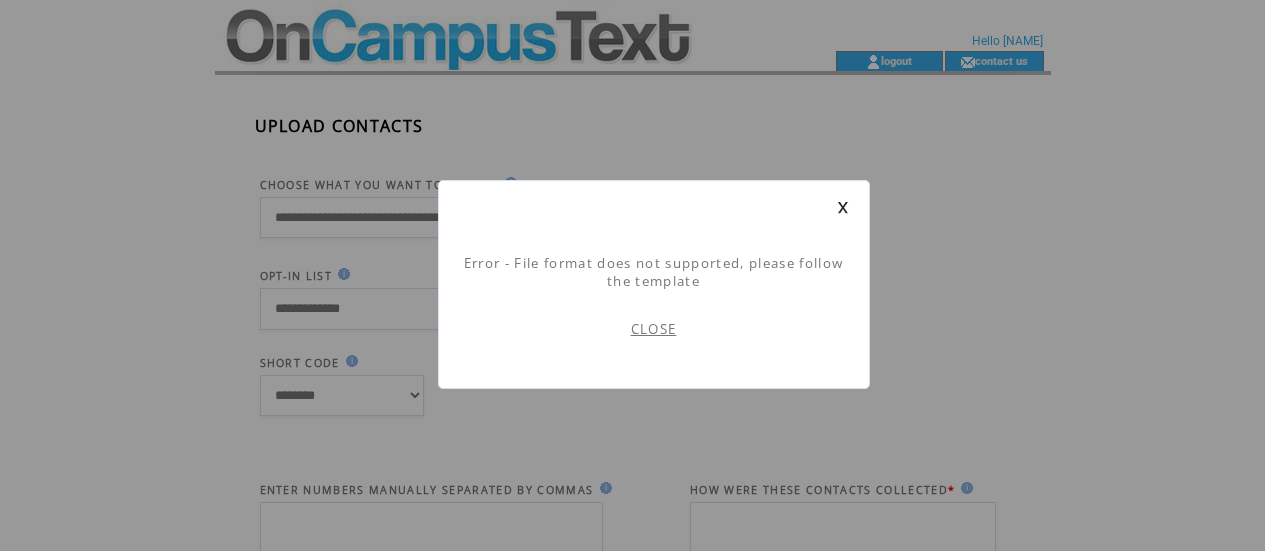scroll, scrollTop: 1, scrollLeft: 0, axis: vertical 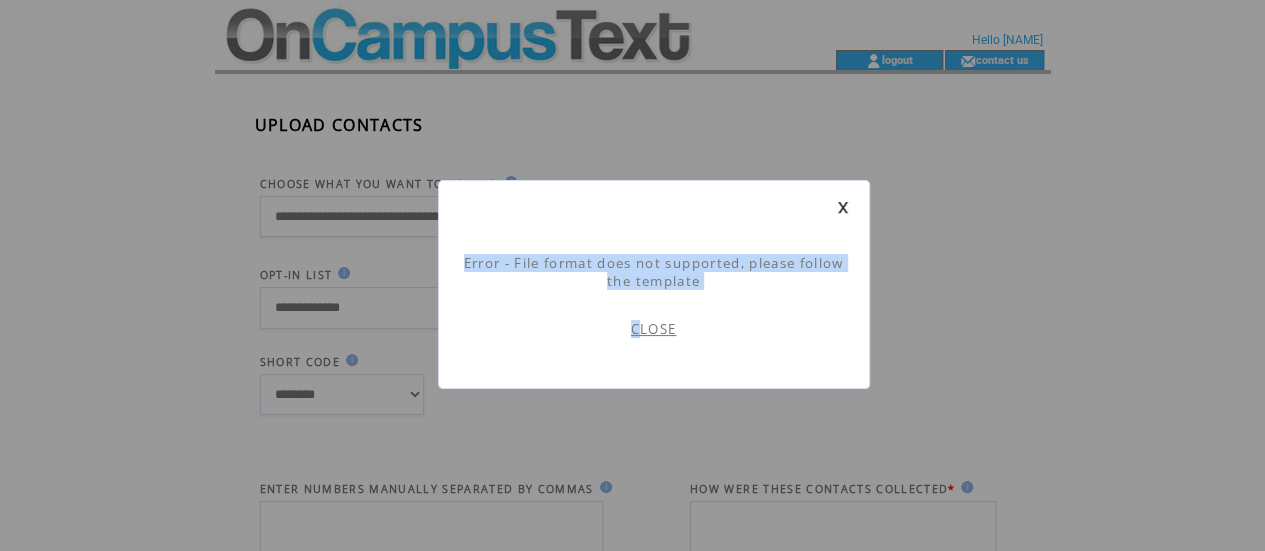 click on "Error - File format does not supported, please follow the template
CLOSE" at bounding box center [632, 484] 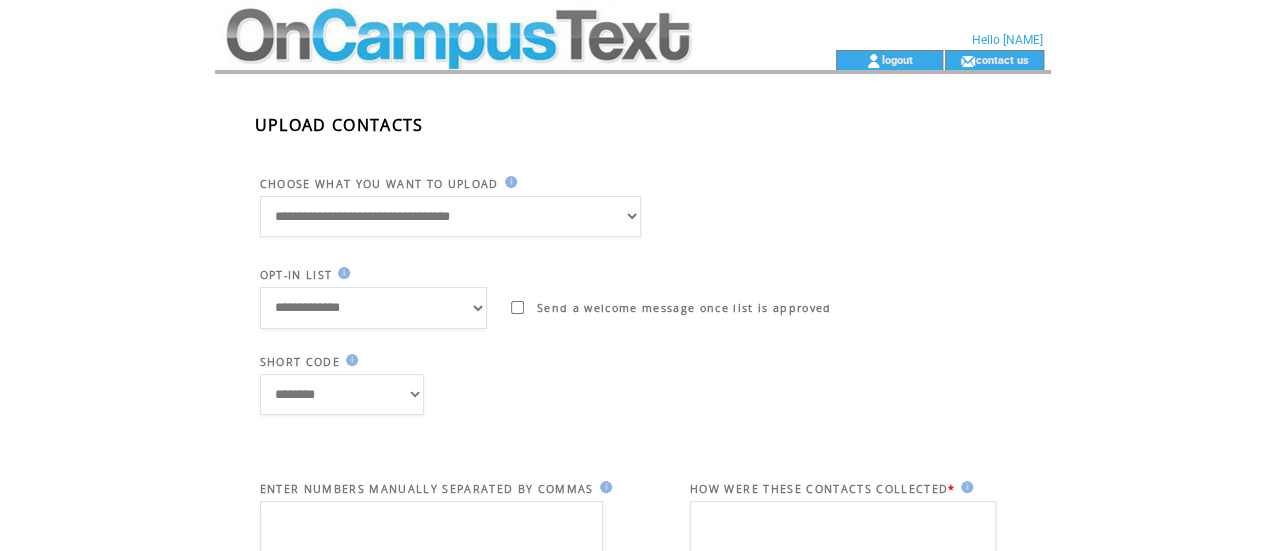 scroll, scrollTop: 0, scrollLeft: 0, axis: both 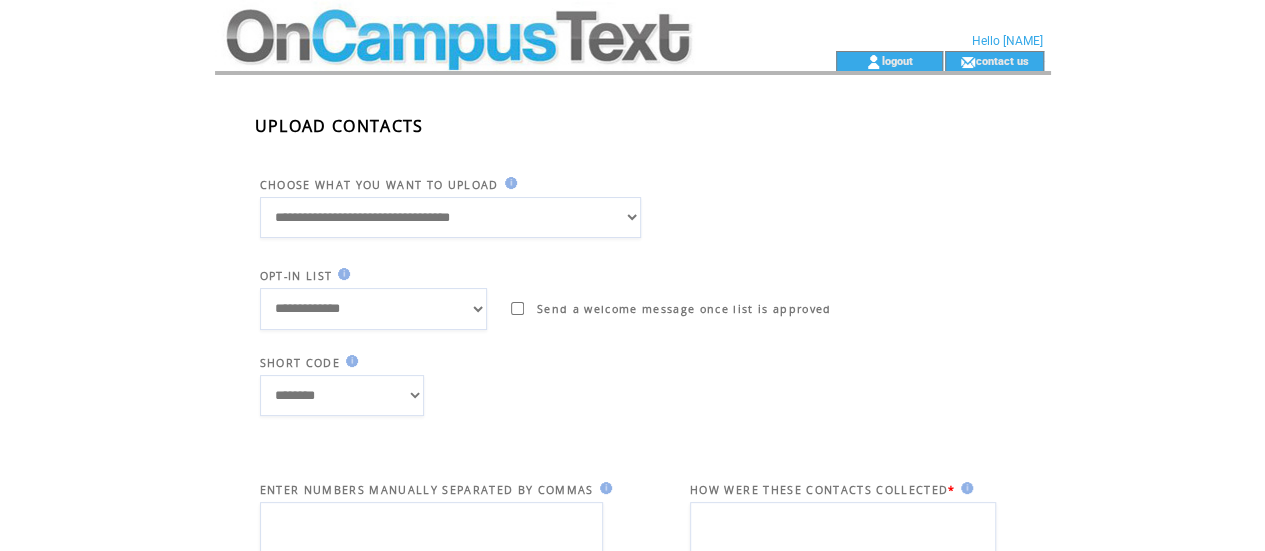 click at bounding box center (489, 25) 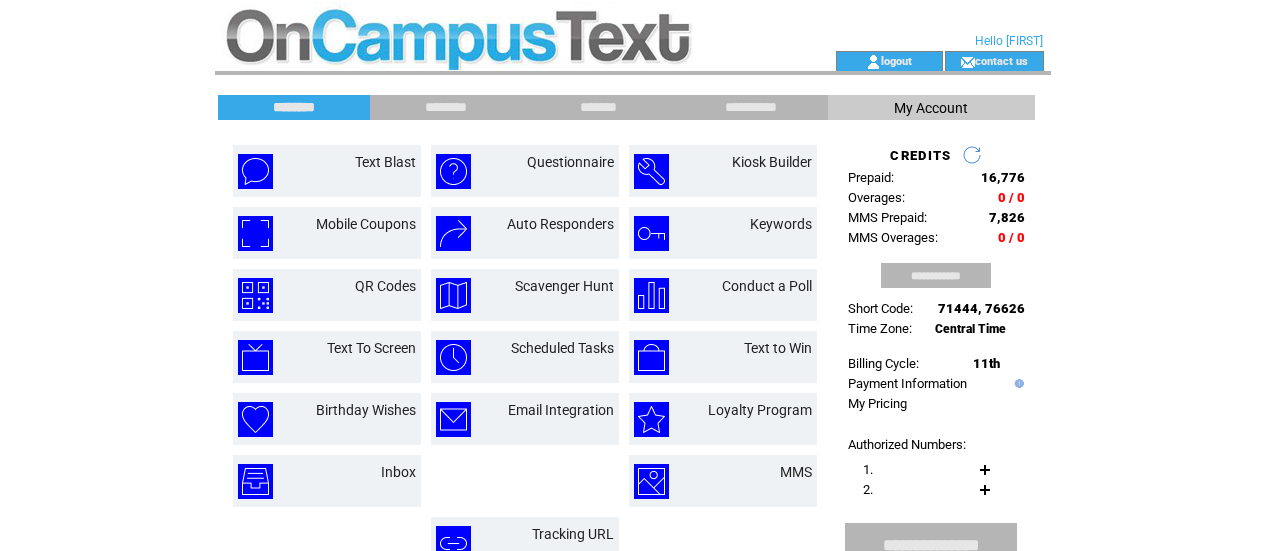 scroll, scrollTop: 0, scrollLeft: 0, axis: both 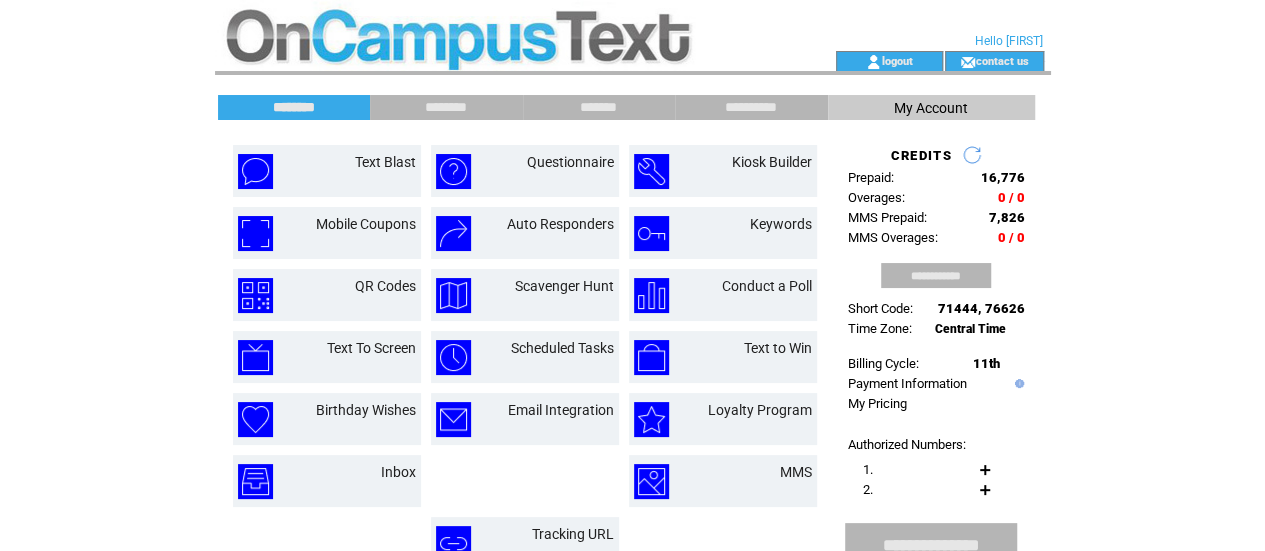 drag, startPoint x: 1279, startPoint y: 133, endPoint x: 1260, endPoint y: 114, distance: 26.870058 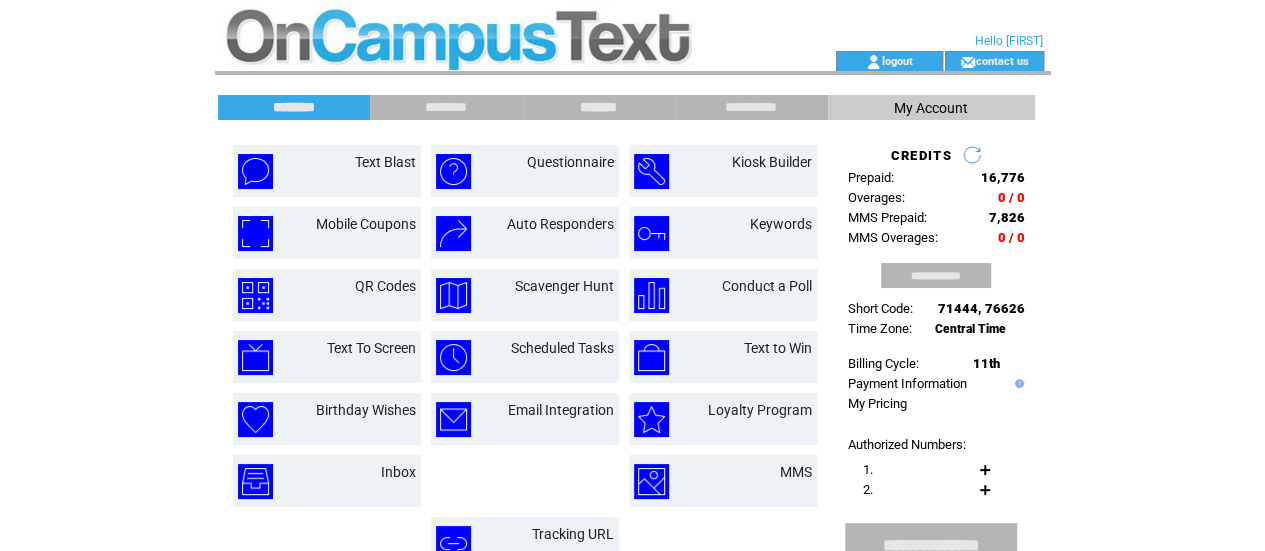 click on "*******" at bounding box center (599, 107) 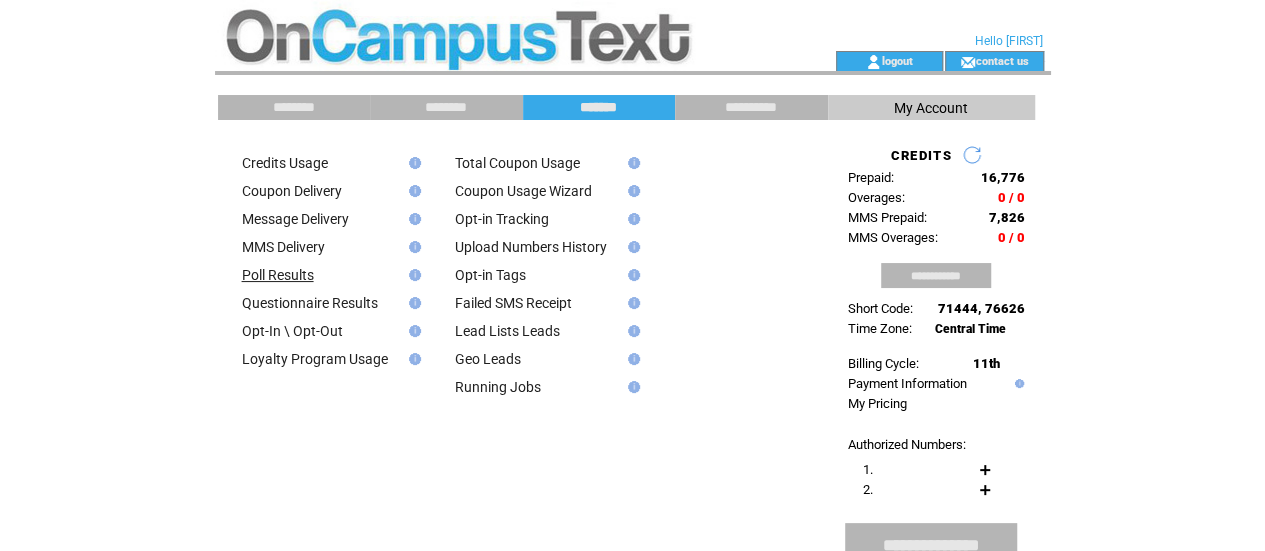 click on "Poll Results" at bounding box center [278, 275] 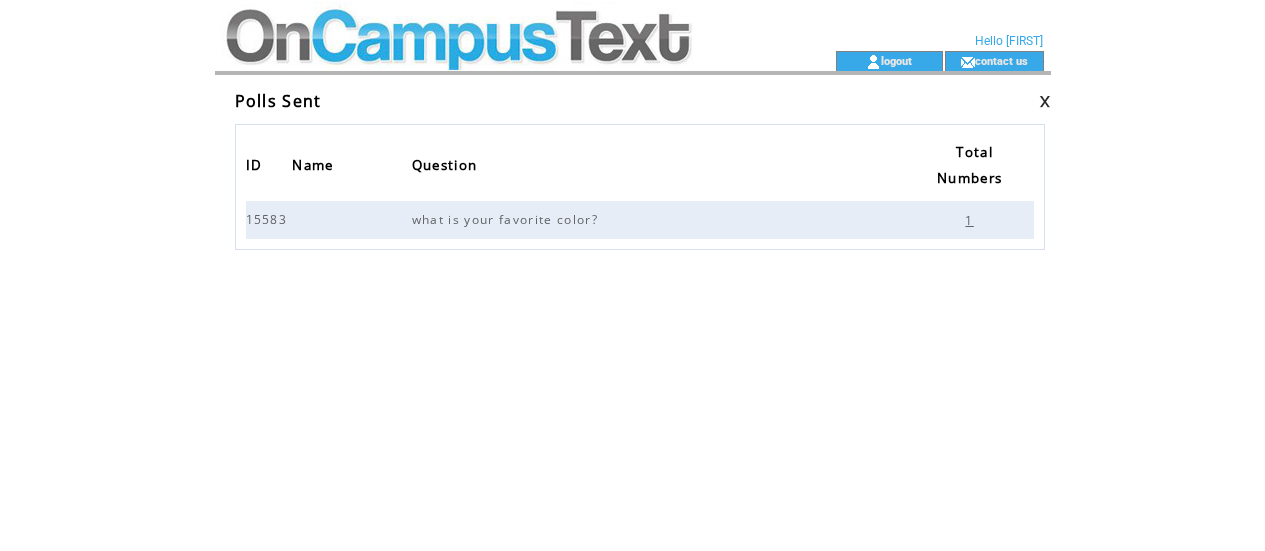 scroll, scrollTop: 0, scrollLeft: 0, axis: both 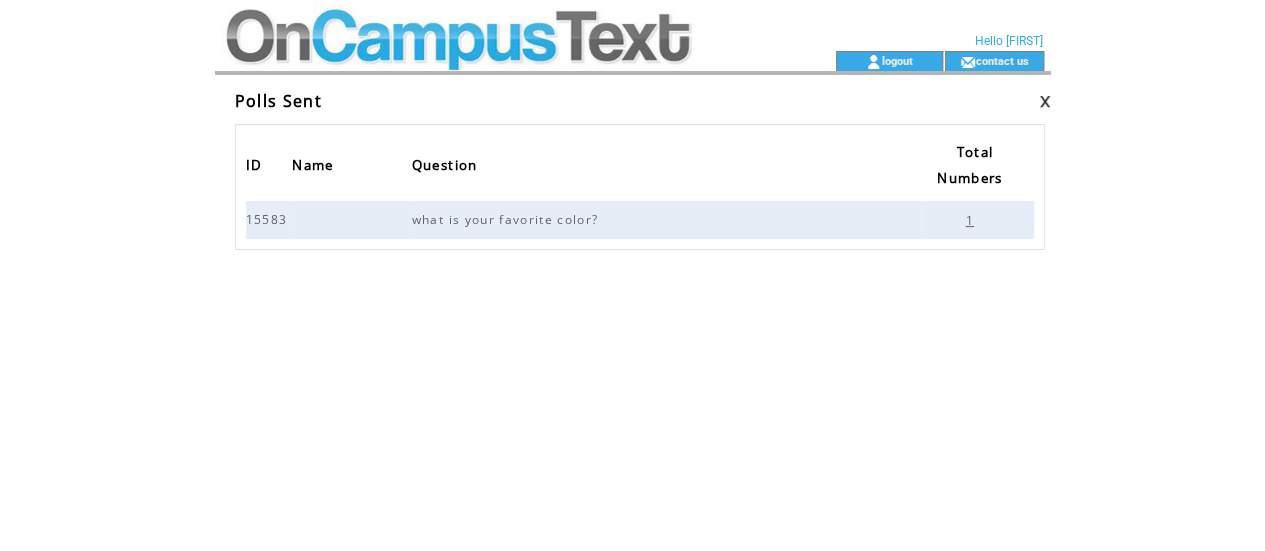click on "1" at bounding box center (971, 220) 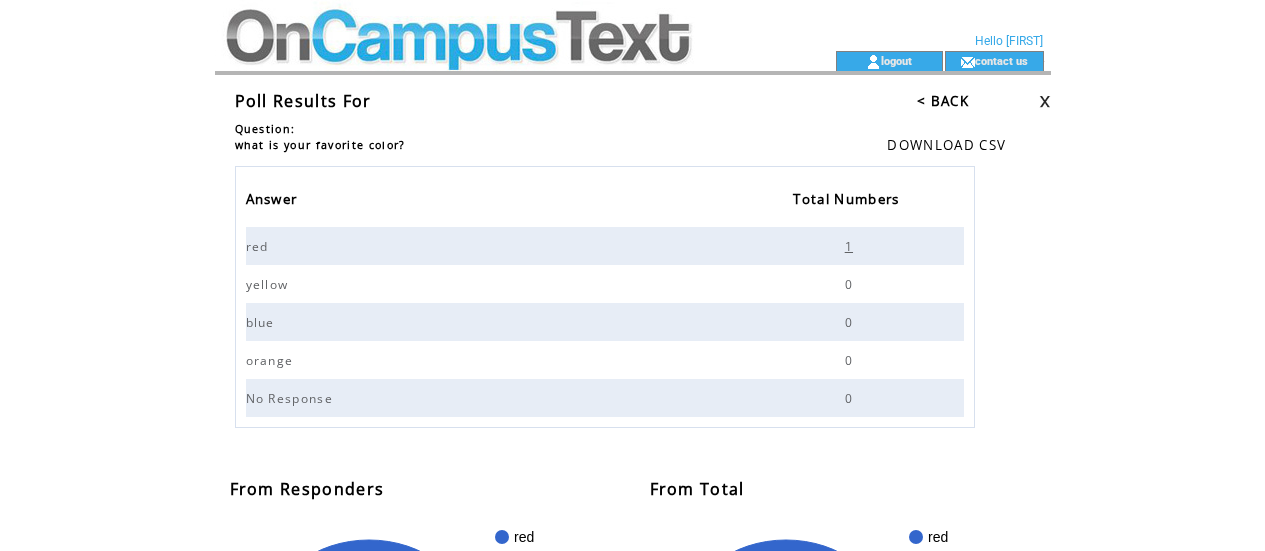 scroll, scrollTop: 0, scrollLeft: 0, axis: both 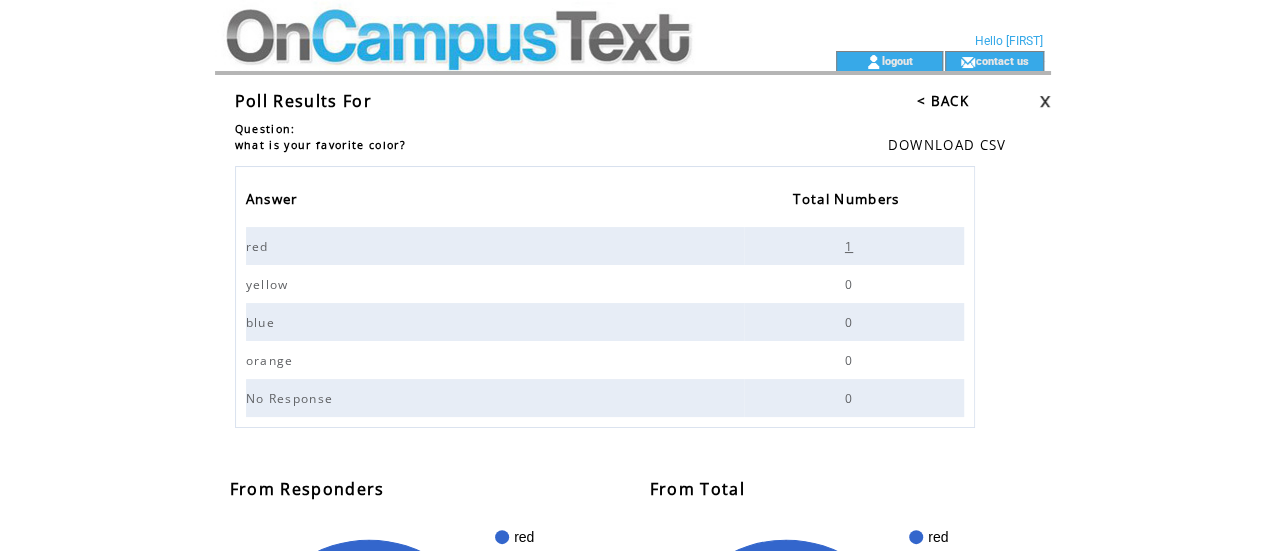 click at bounding box center [489, 25] 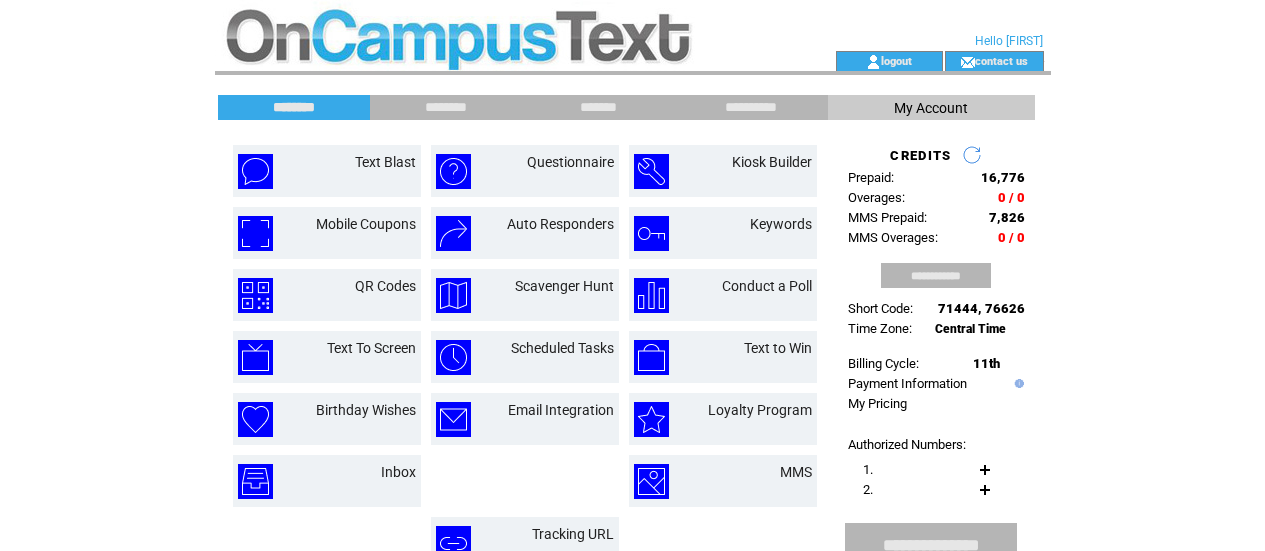scroll, scrollTop: 0, scrollLeft: 0, axis: both 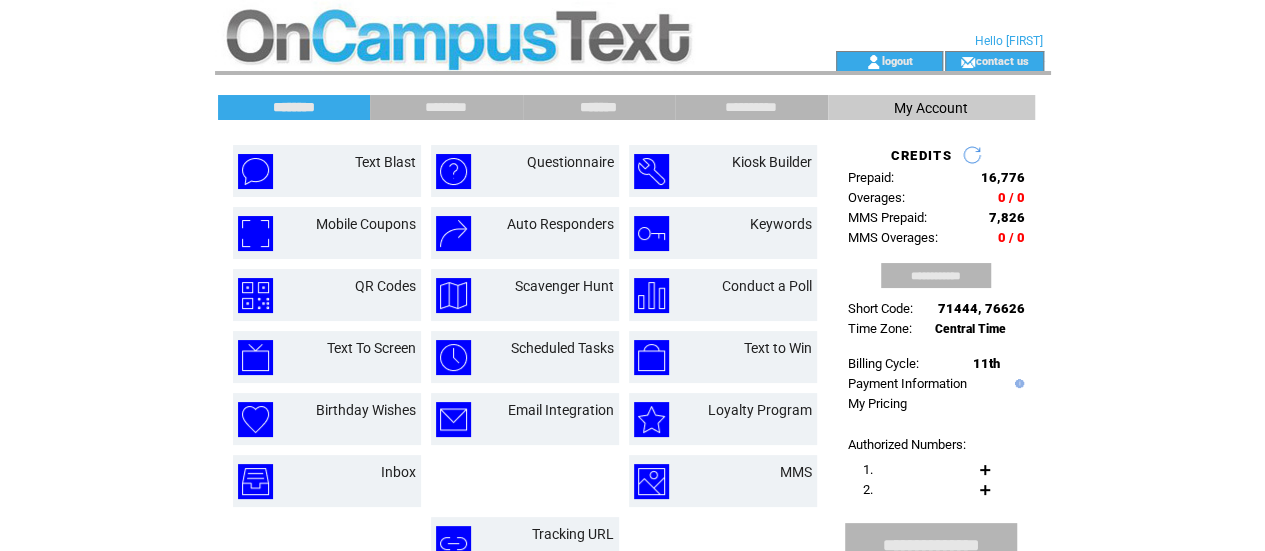 click on "*******" at bounding box center (599, 107) 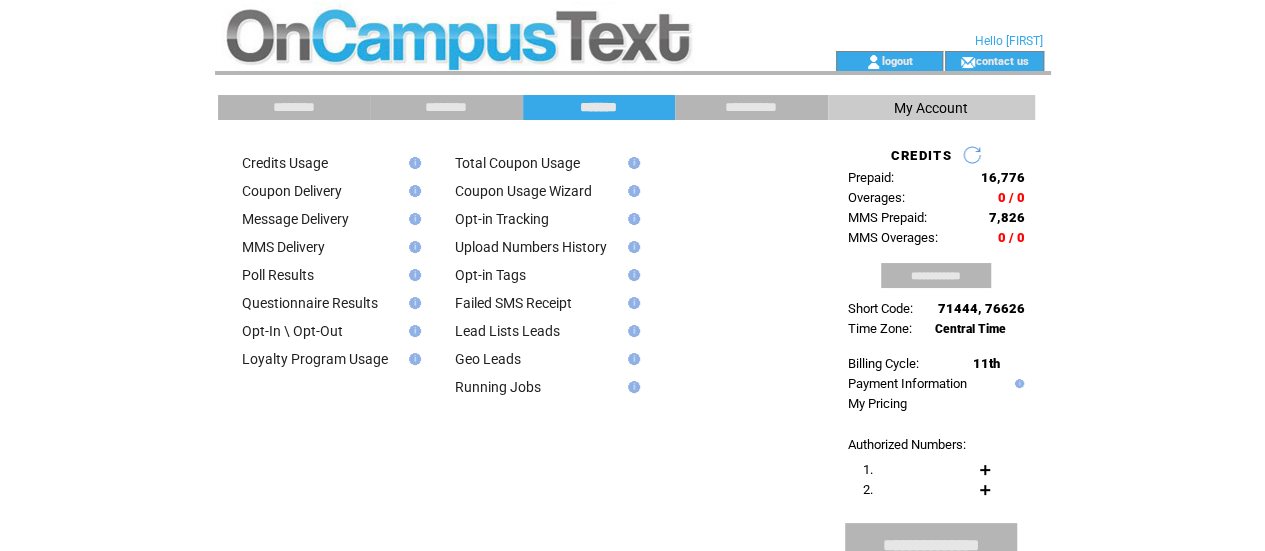 click on "Poll Results" at bounding box center [278, 275] 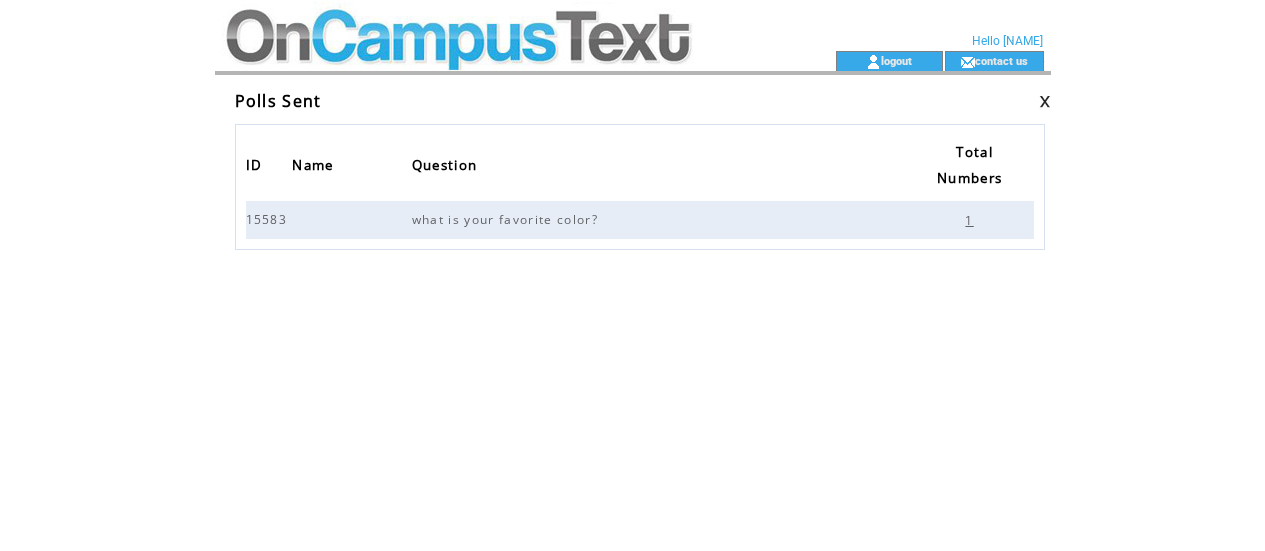 scroll, scrollTop: 0, scrollLeft: 0, axis: both 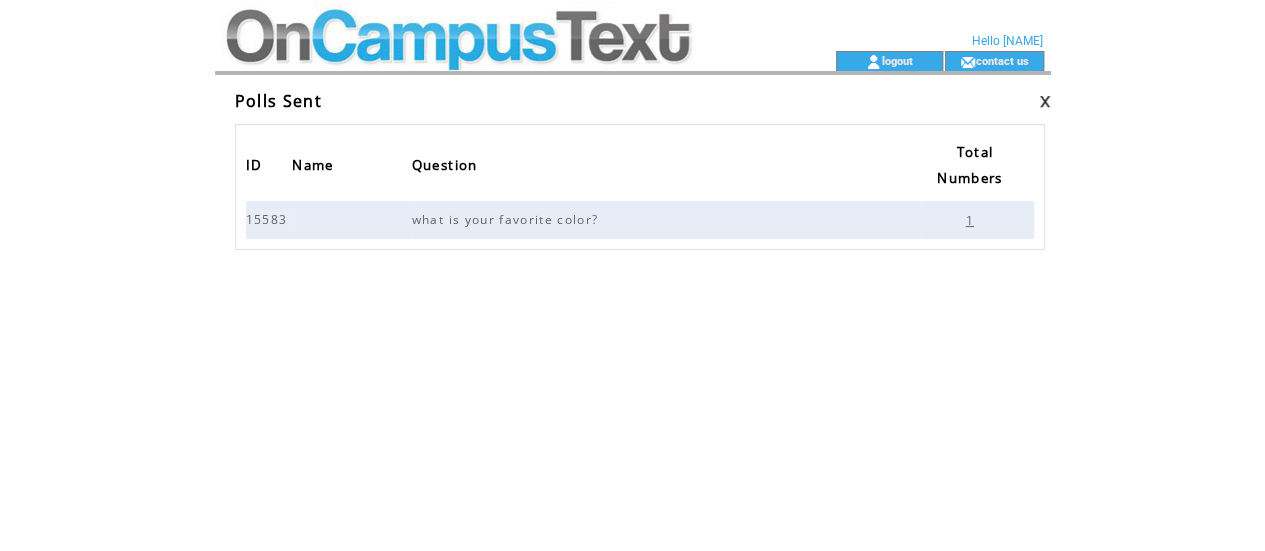 click on "what is your favorite color?" at bounding box center (507, 219) 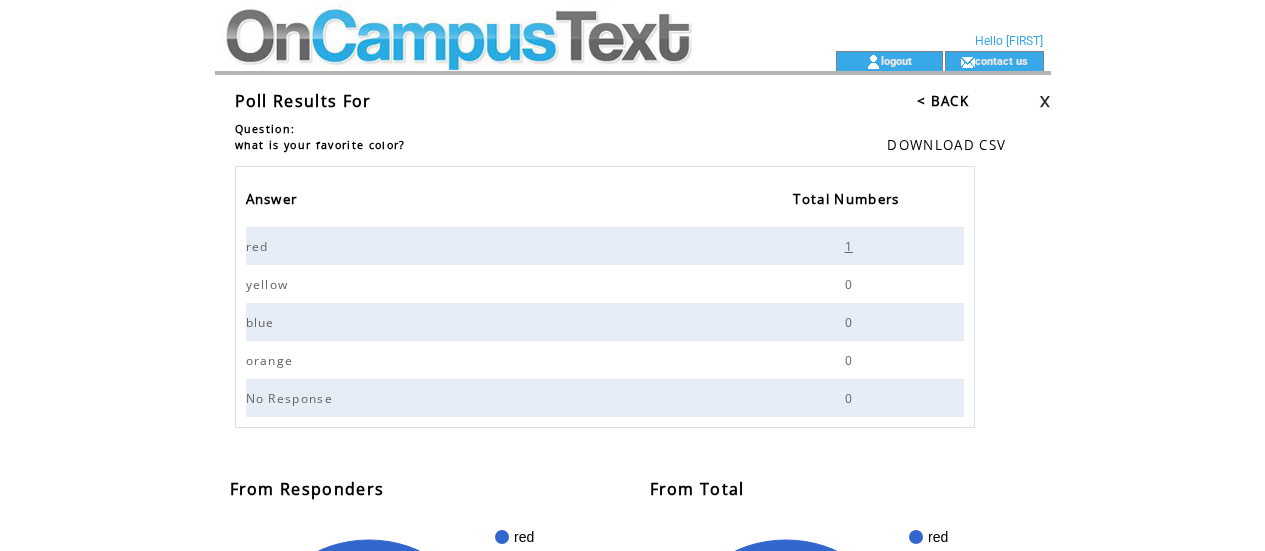 scroll, scrollTop: 0, scrollLeft: 0, axis: both 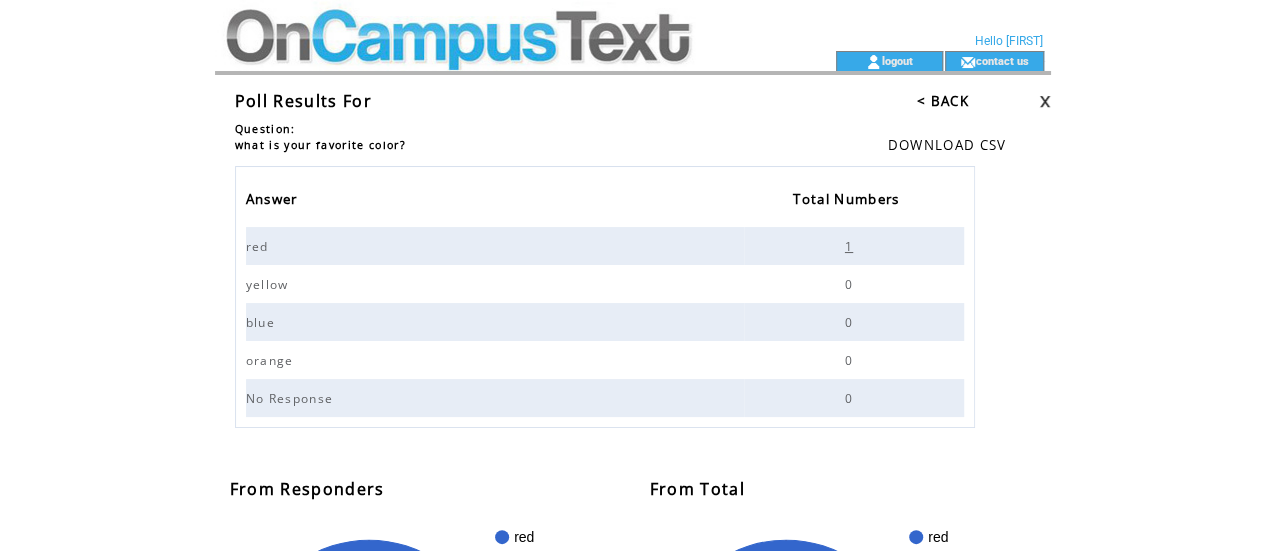 click at bounding box center [489, 25] 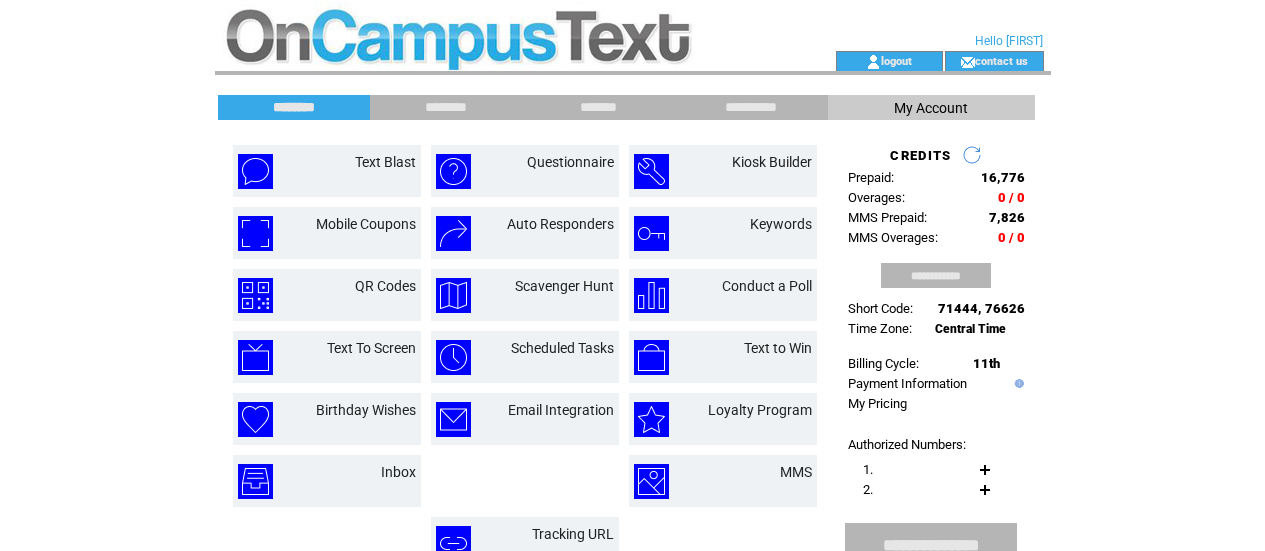 scroll, scrollTop: 0, scrollLeft: 0, axis: both 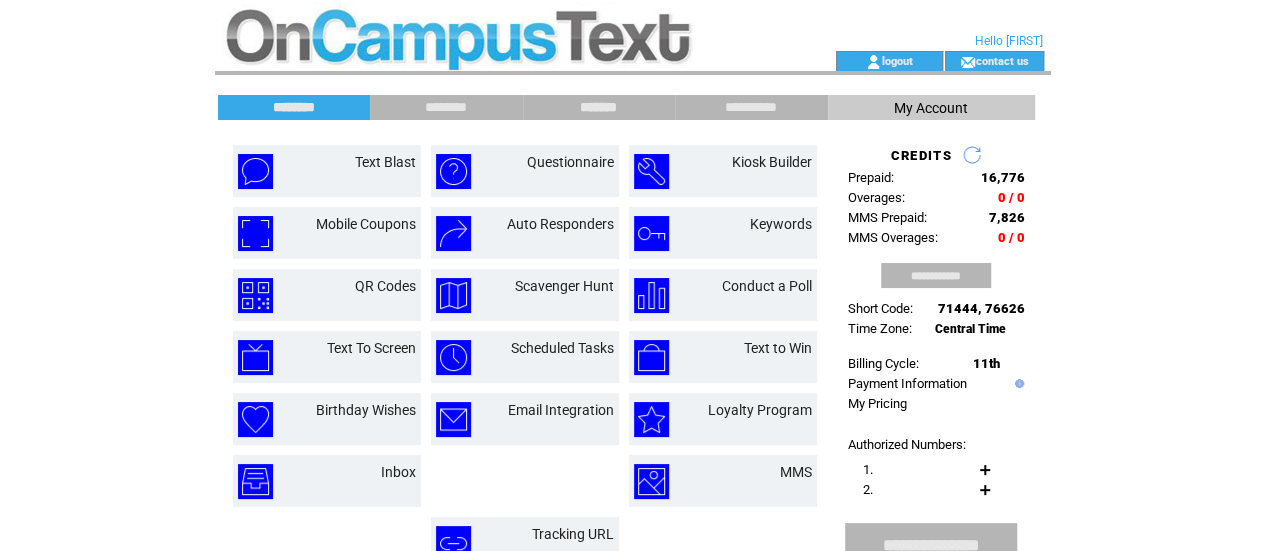click on "*******" at bounding box center [599, 107] 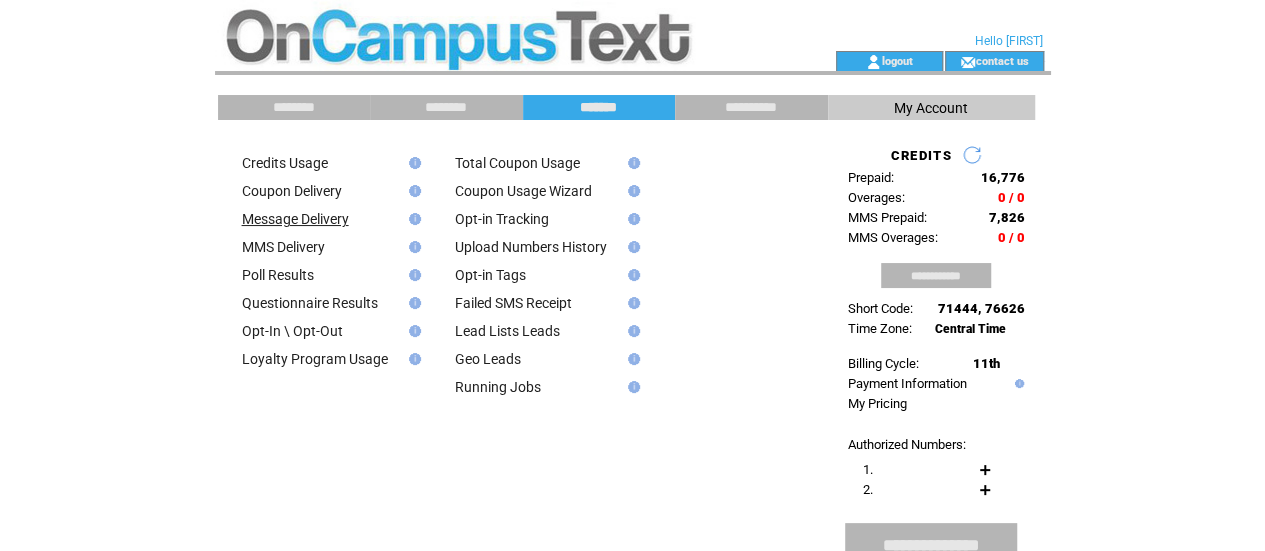 click on "Message Delivery" at bounding box center [295, 219] 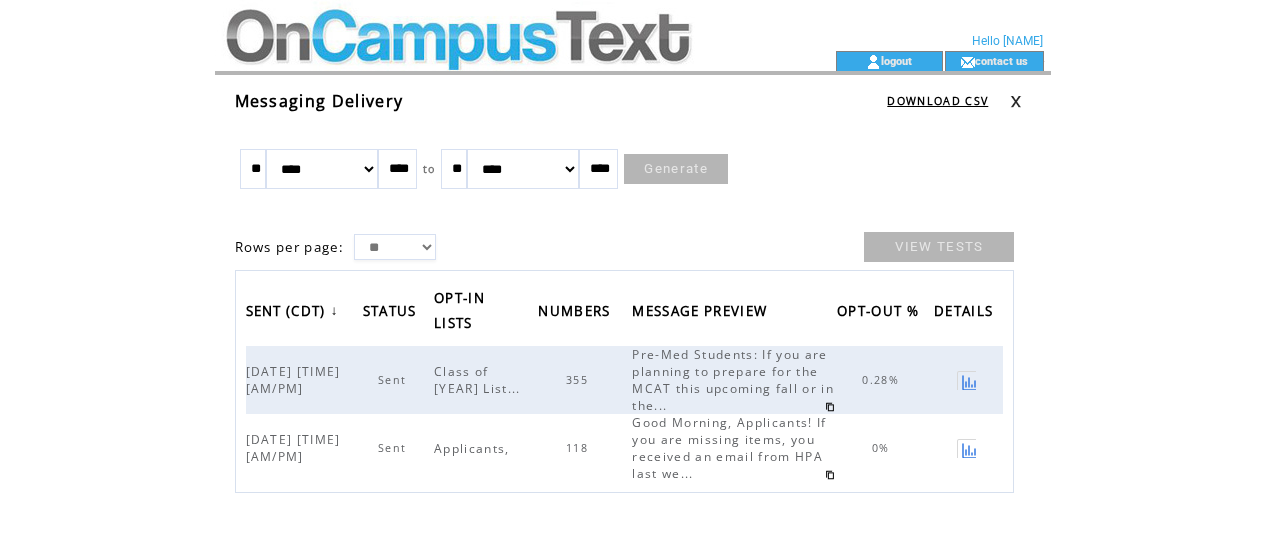 scroll, scrollTop: 0, scrollLeft: 0, axis: both 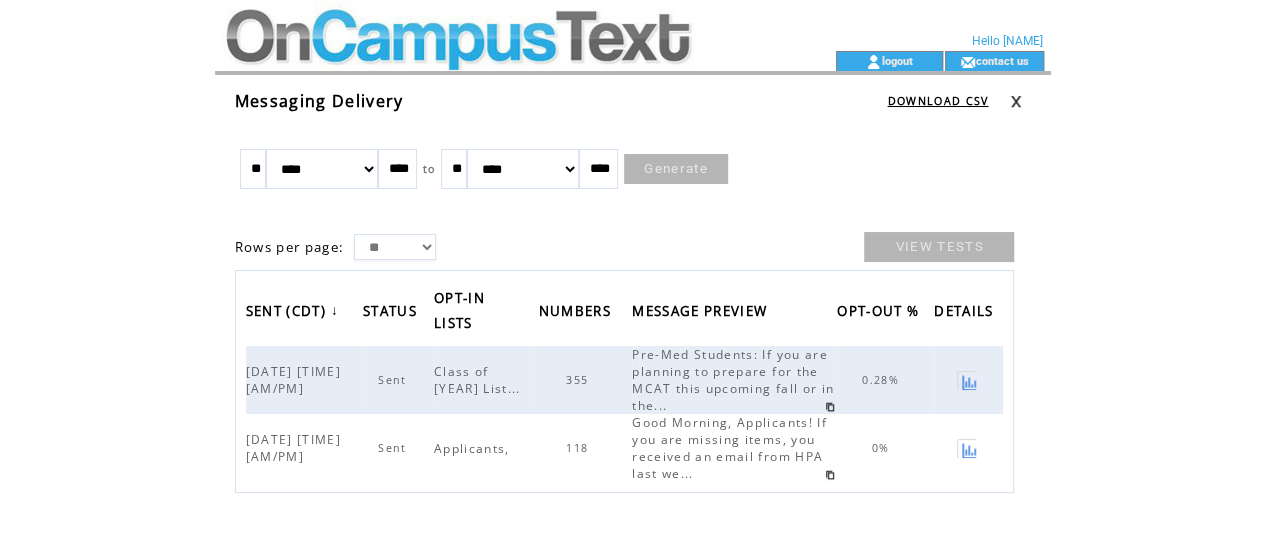 click at bounding box center (966, 380) 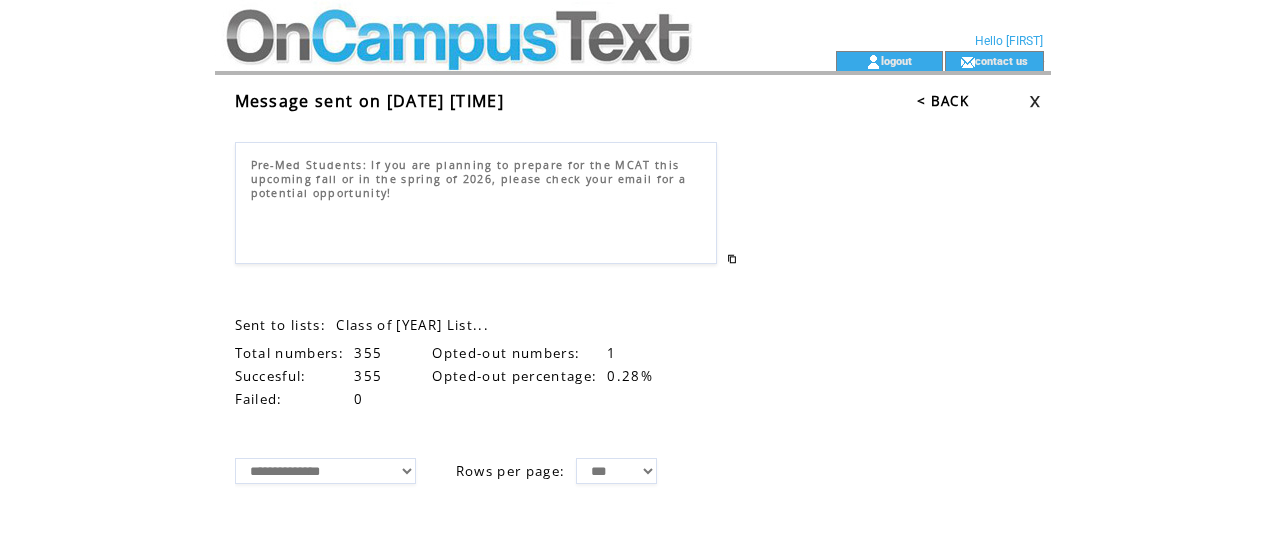 scroll, scrollTop: 0, scrollLeft: 0, axis: both 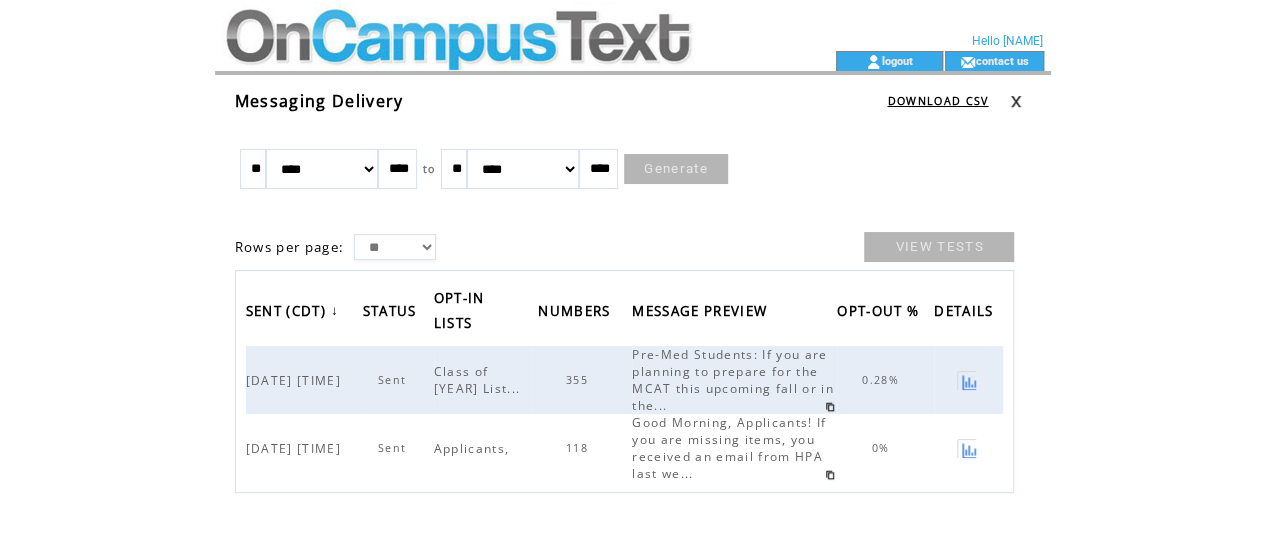click on "Messaging Delivery" at bounding box center [319, 101] 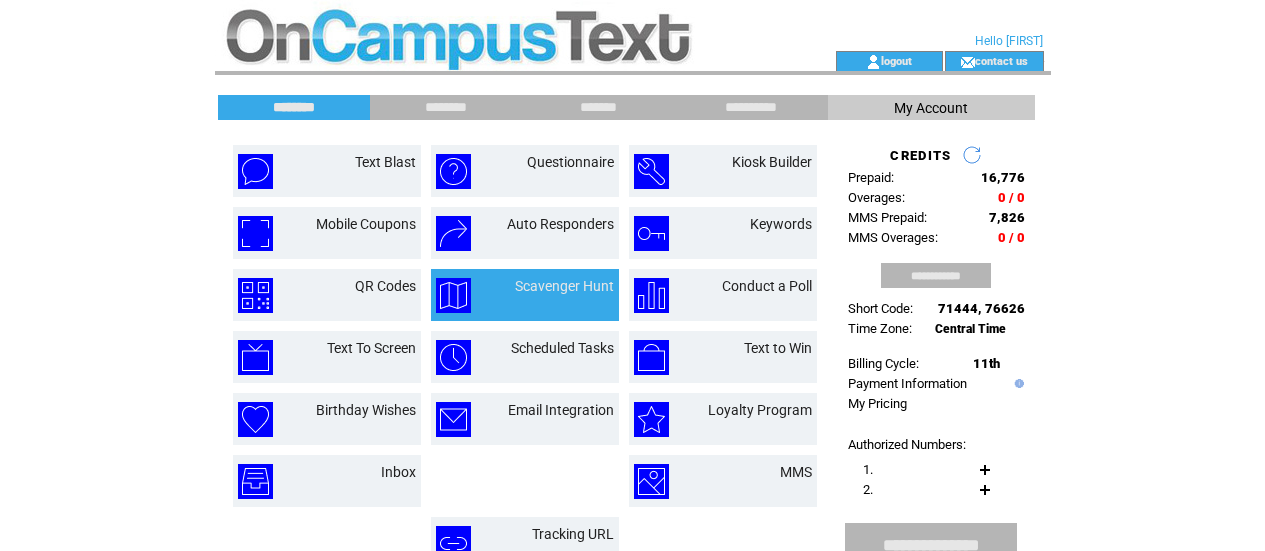 scroll, scrollTop: 0, scrollLeft: 0, axis: both 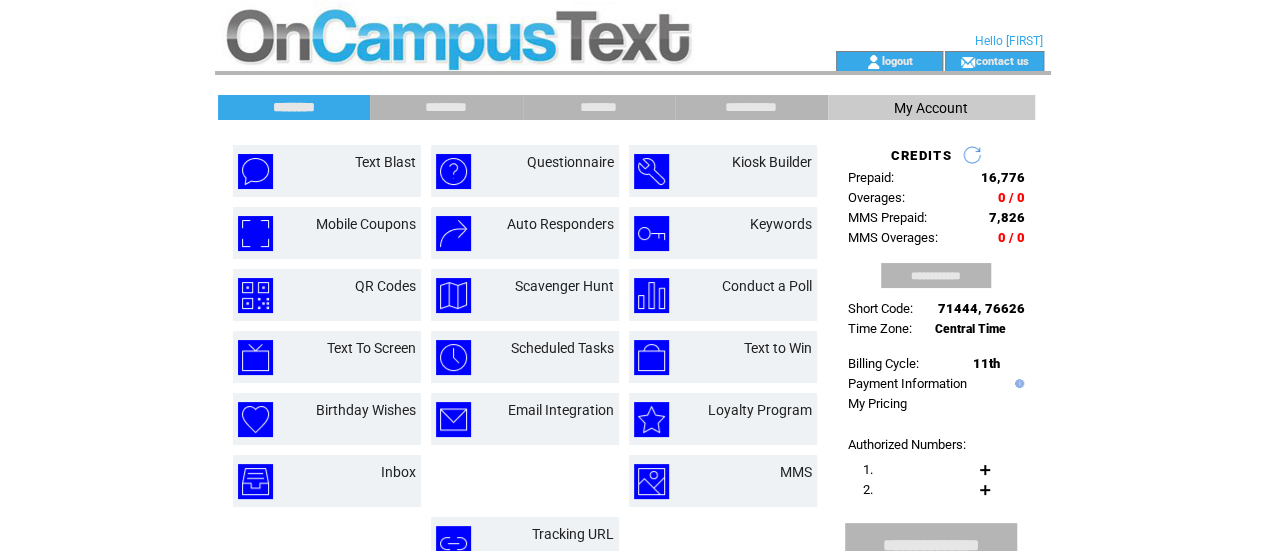 click on "*******" at bounding box center [599, 107] 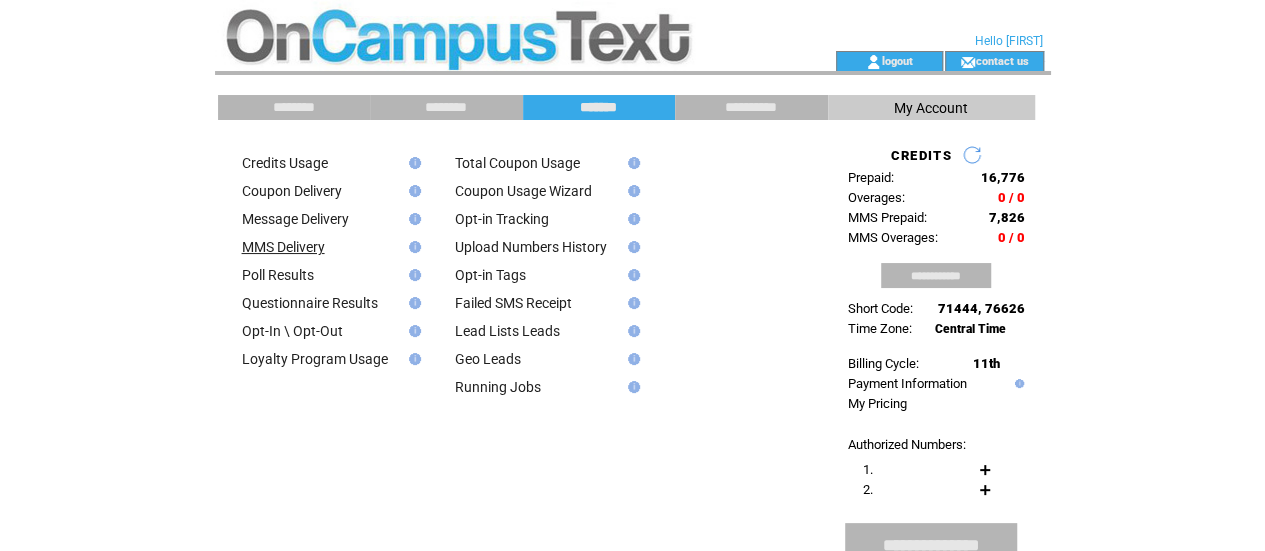 click on "MMS Delivery" at bounding box center [283, 247] 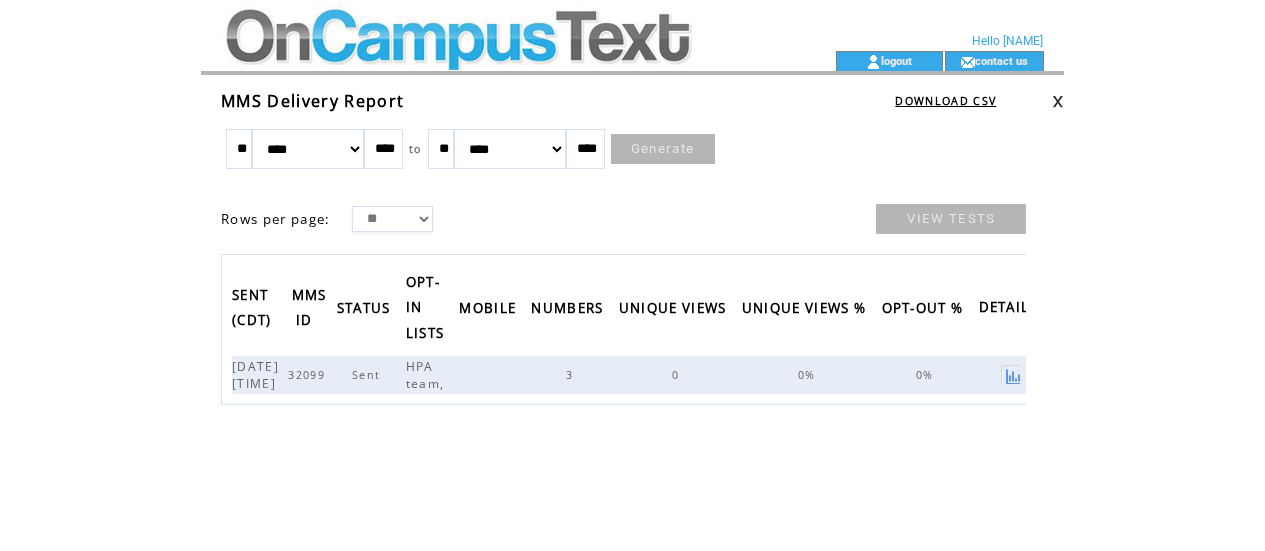 scroll, scrollTop: 0, scrollLeft: 0, axis: both 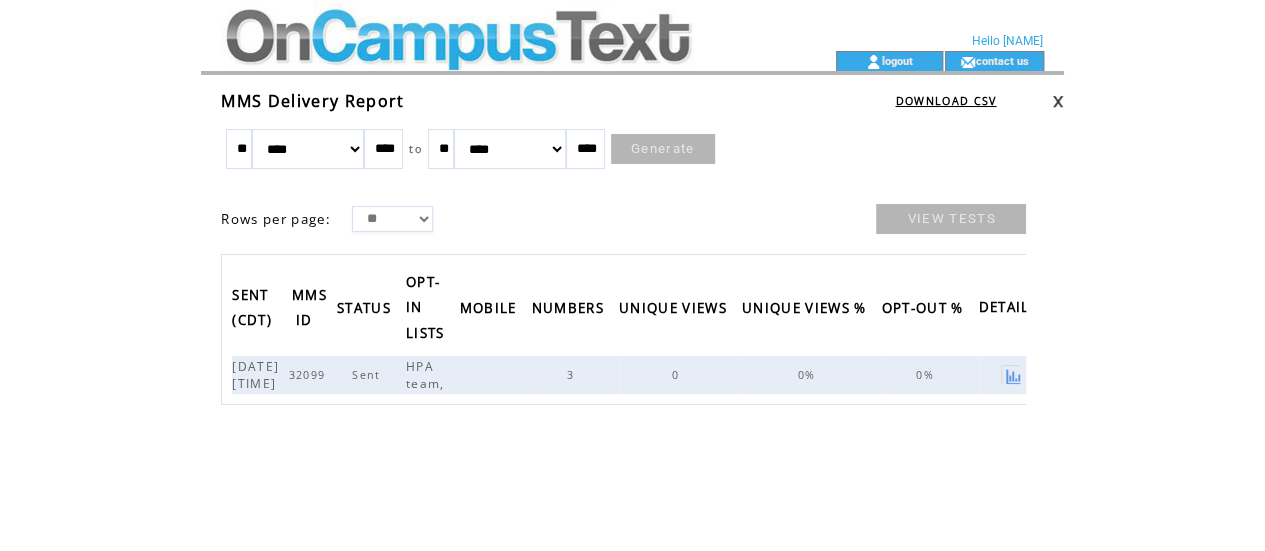 click on "******* 		 ******** 		 ***** 		 ***** 		 *** 		 **** 		 **** 		 ****** 		 ********* 		 ******* 		 ******** 		 ********" at bounding box center [308, 149] 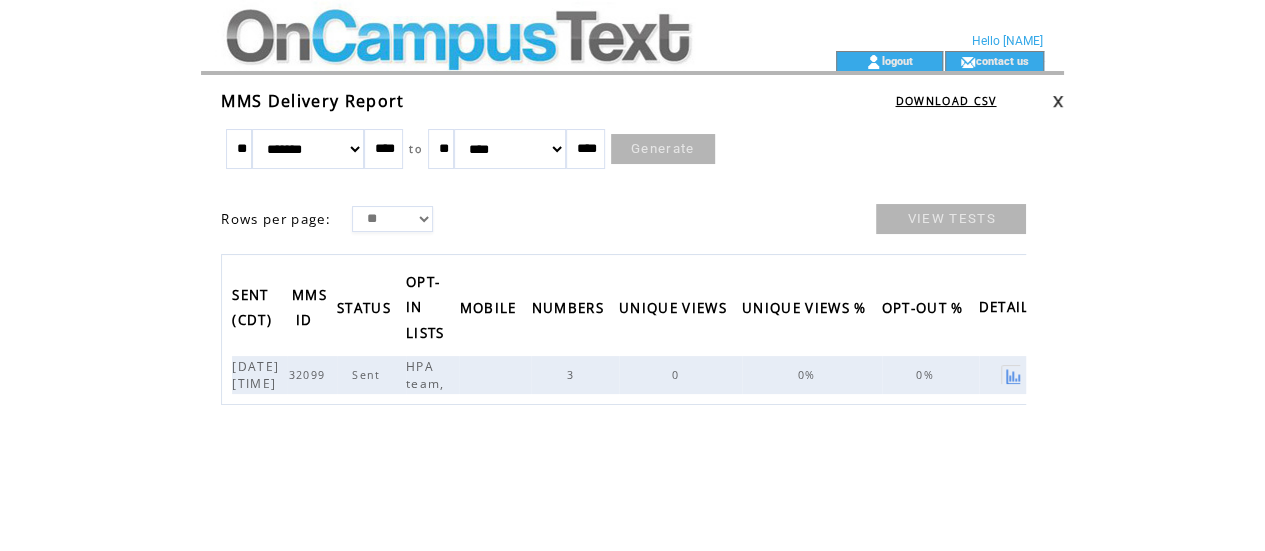 click on "Generate" at bounding box center [663, 149] 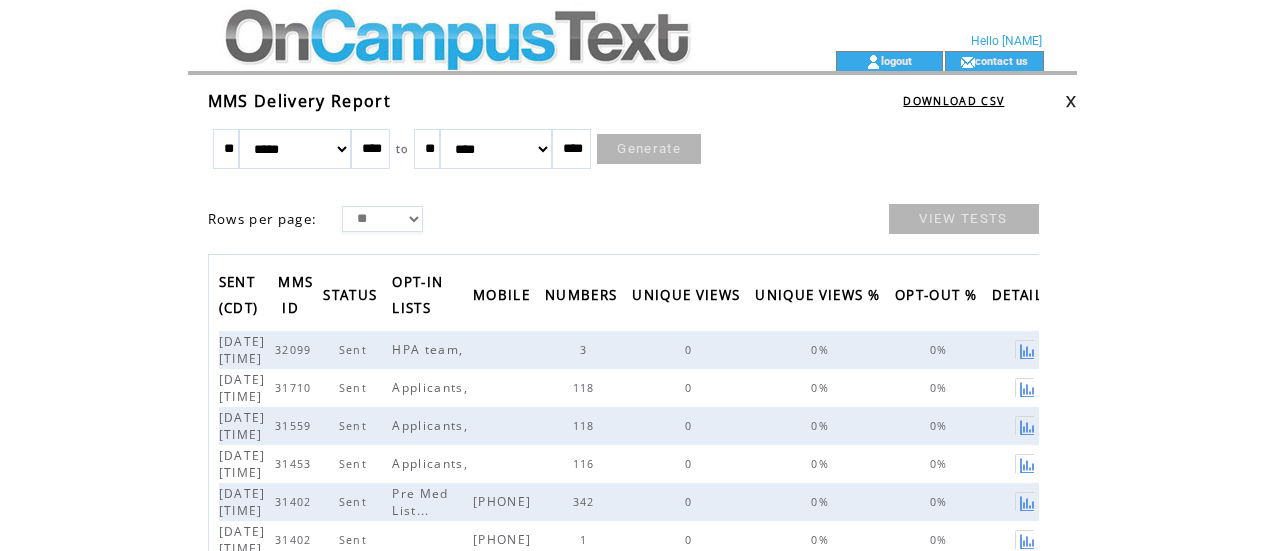scroll, scrollTop: 0, scrollLeft: 0, axis: both 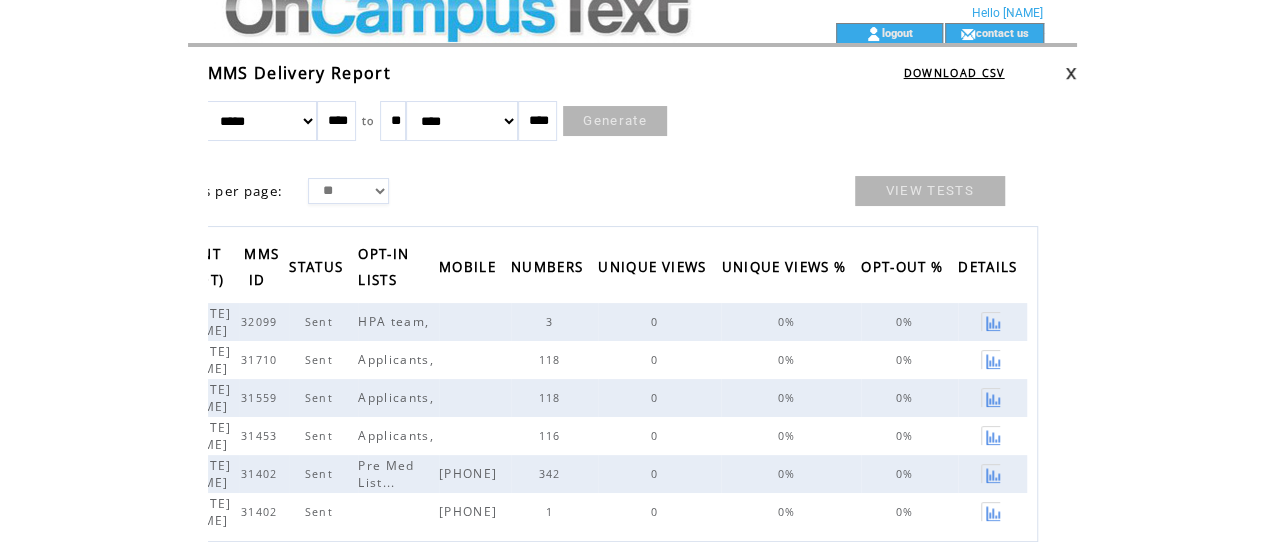 click on "******* 		 ******** 		 ***** 		 ***** 		 *** 		 **** 		 **** 		 ****** 		 ********* 		 ******* 		 ******** 		 ********" at bounding box center [261, 121] 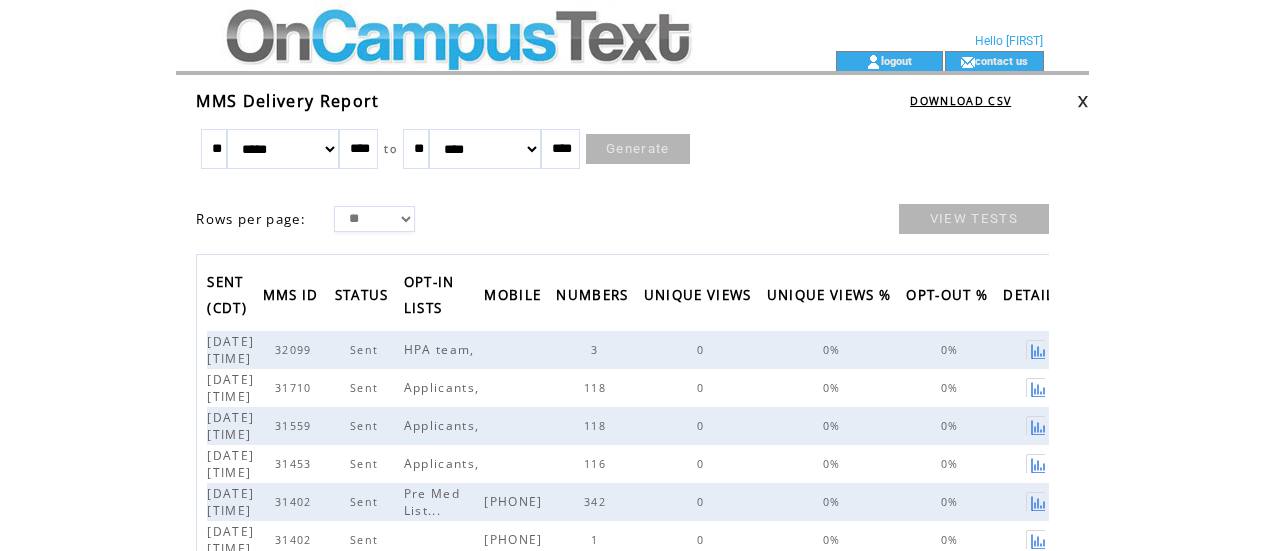 scroll, scrollTop: 0, scrollLeft: 0, axis: both 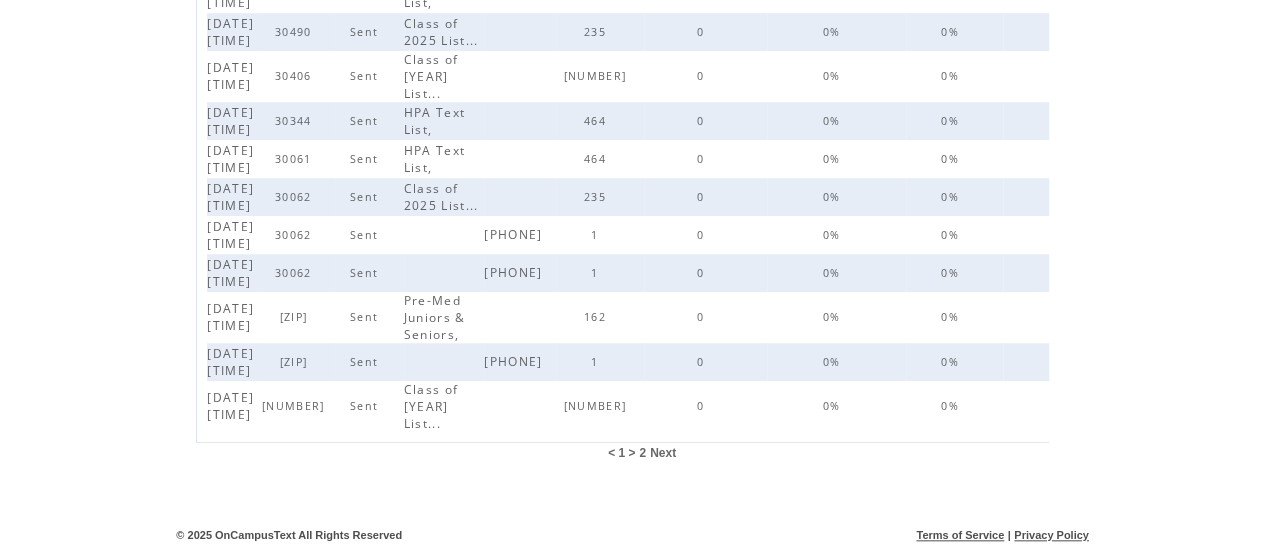 click on "Next" at bounding box center [663, 453] 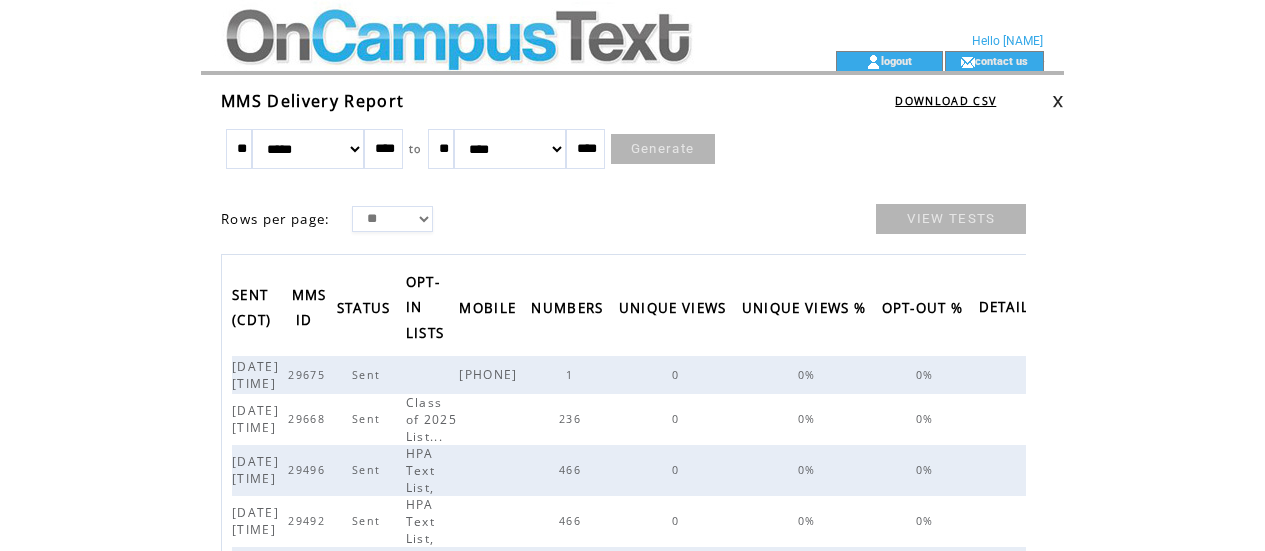 scroll, scrollTop: 0, scrollLeft: 0, axis: both 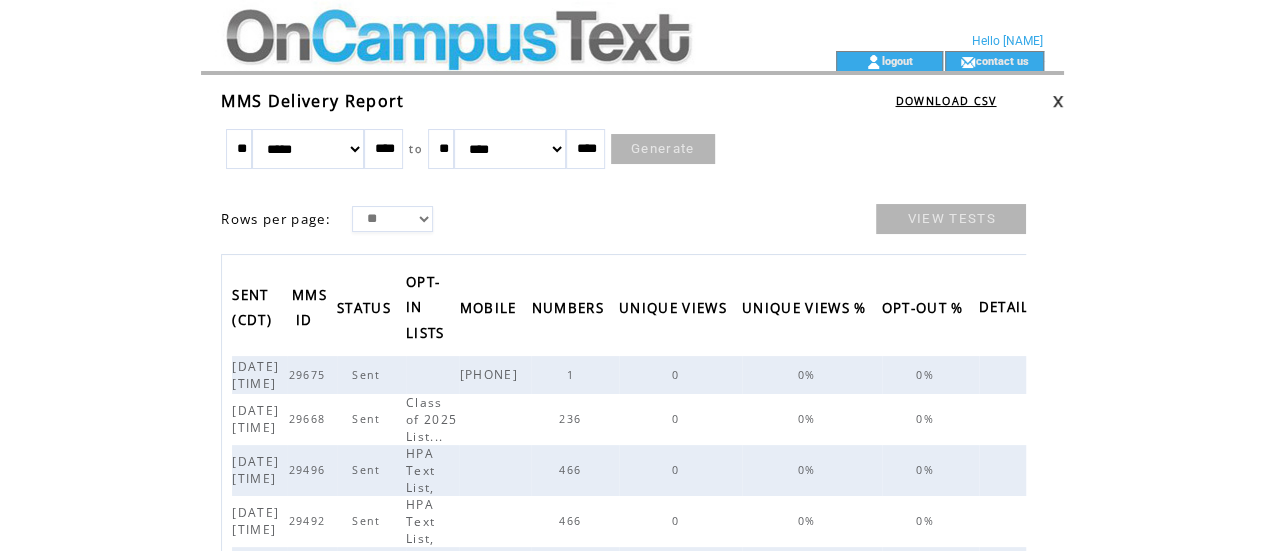 click on "VIEW TESTS" at bounding box center (951, 219) 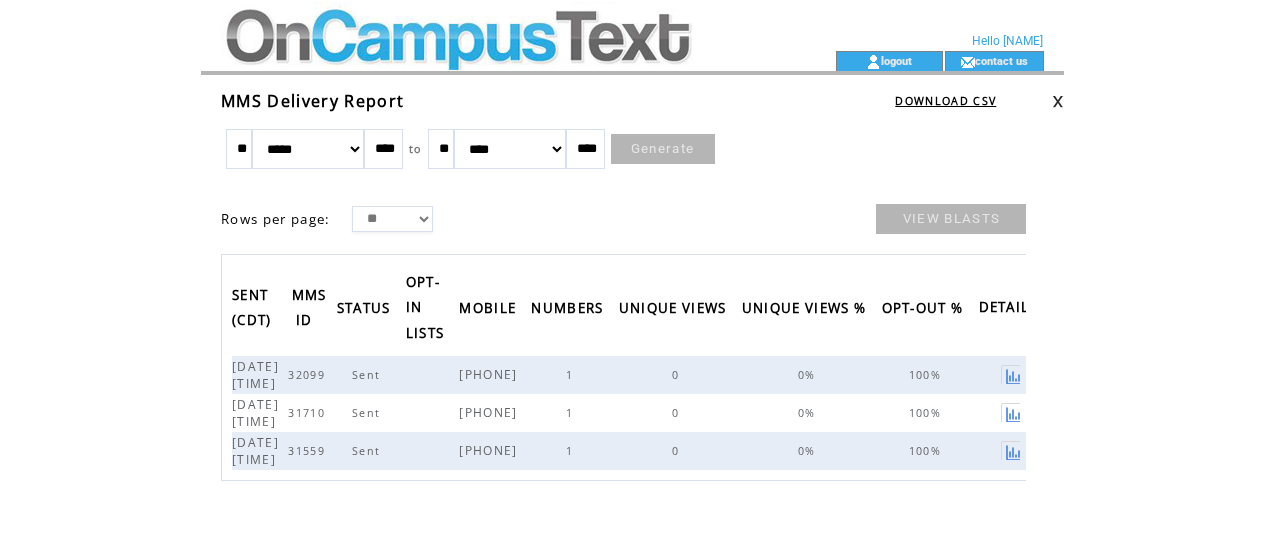 scroll, scrollTop: 0, scrollLeft: 0, axis: both 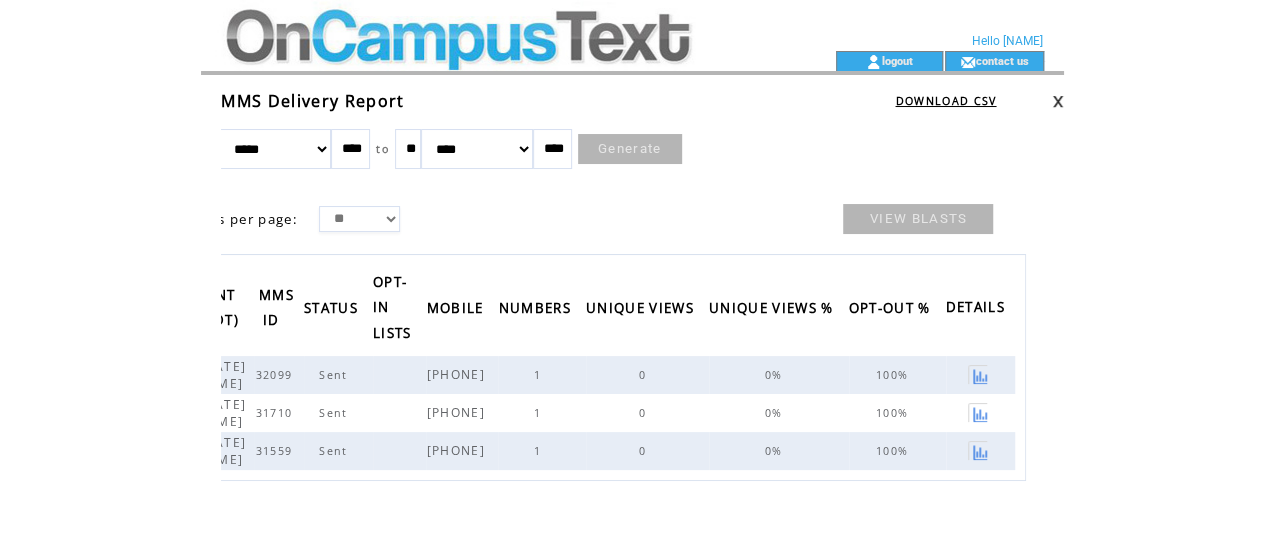 click on "VIEW BLASTS" at bounding box center [918, 219] 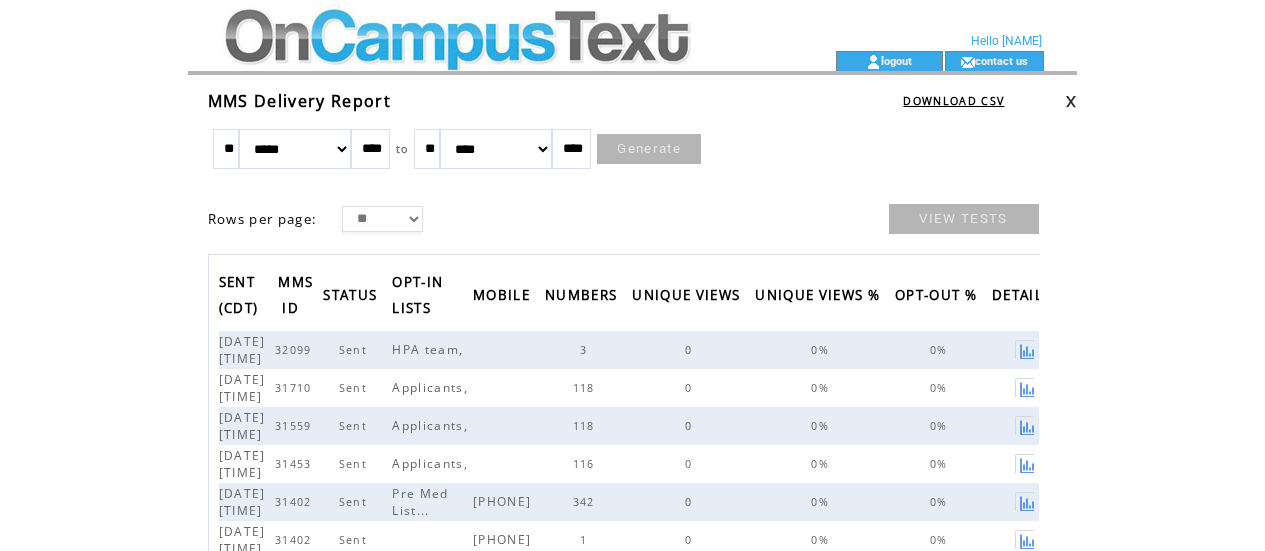 scroll, scrollTop: 0, scrollLeft: 0, axis: both 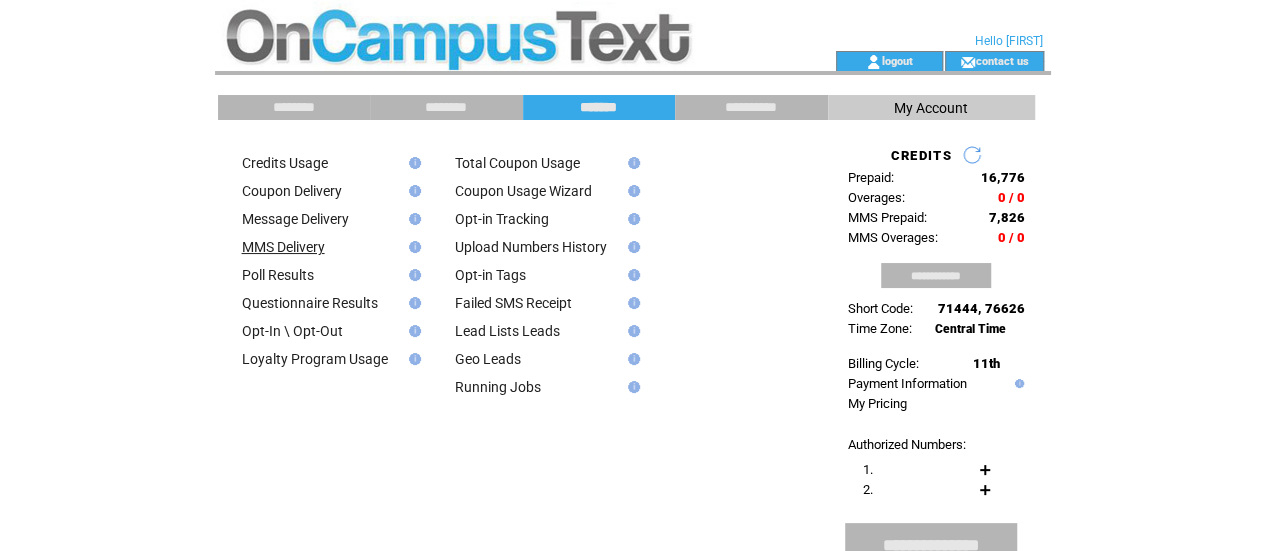 click on "MMS Delivery" at bounding box center [283, 247] 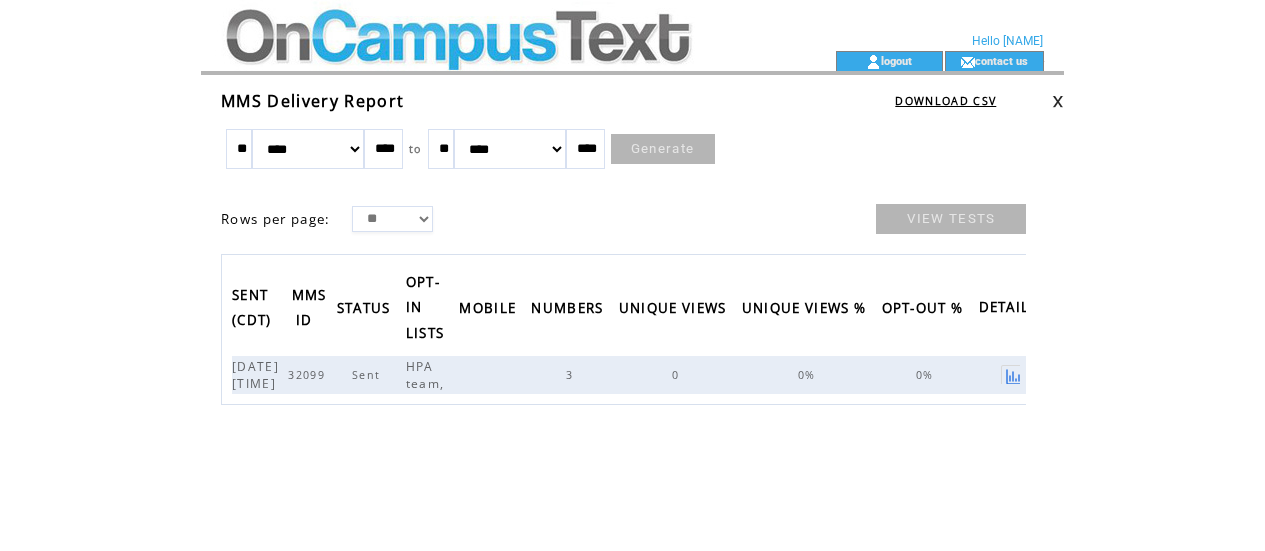 scroll, scrollTop: 0, scrollLeft: 0, axis: both 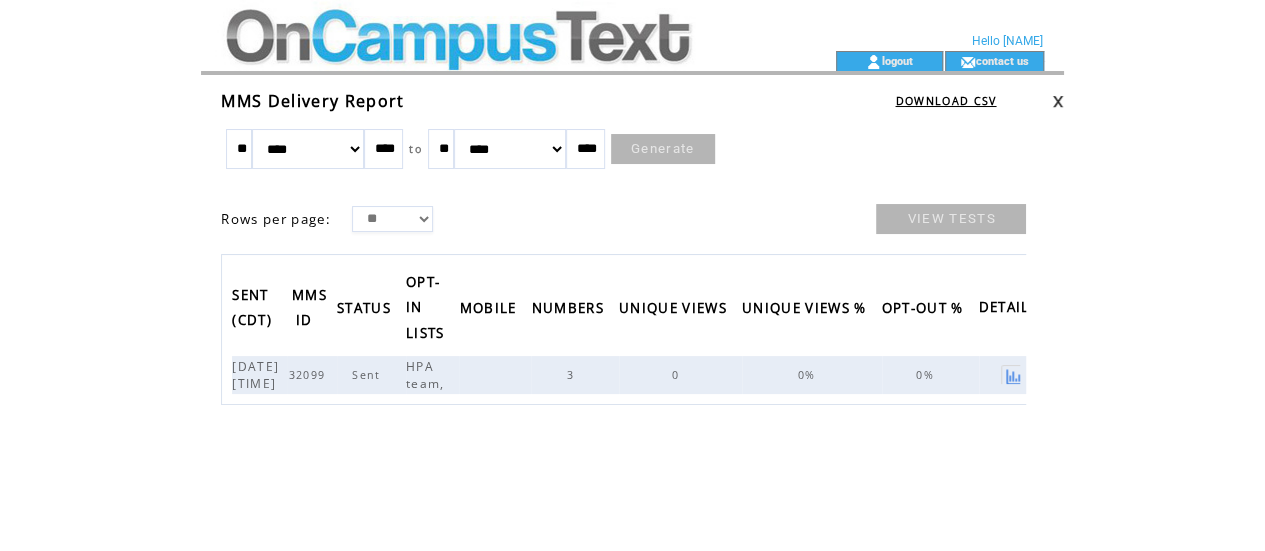 click at bounding box center [489, 25] 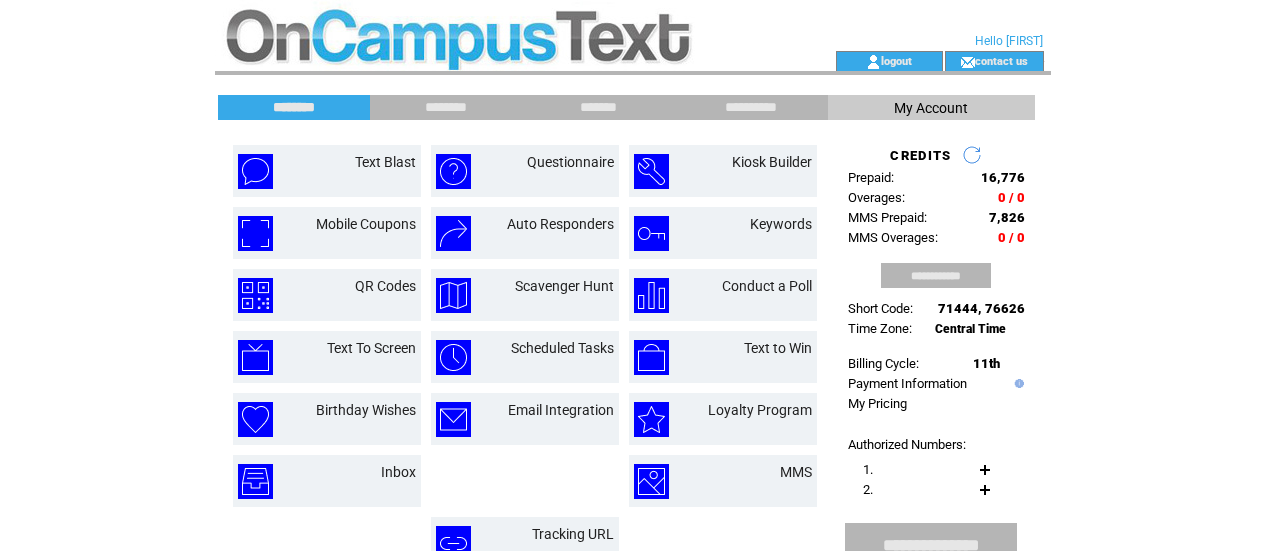scroll, scrollTop: 0, scrollLeft: 0, axis: both 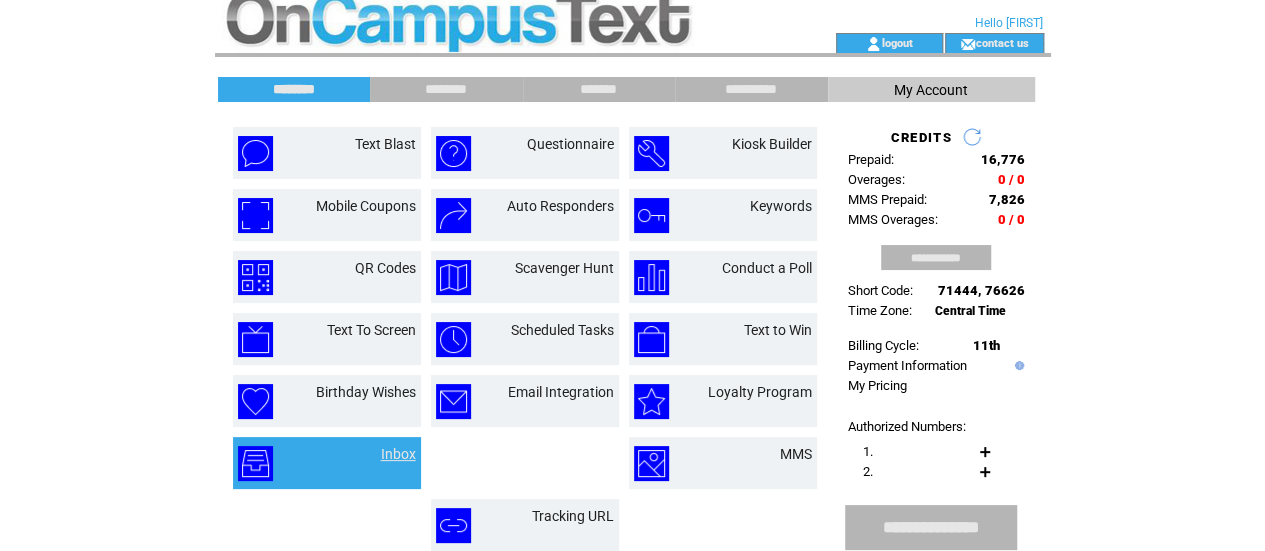 click on "Inbox" at bounding box center (398, 454) 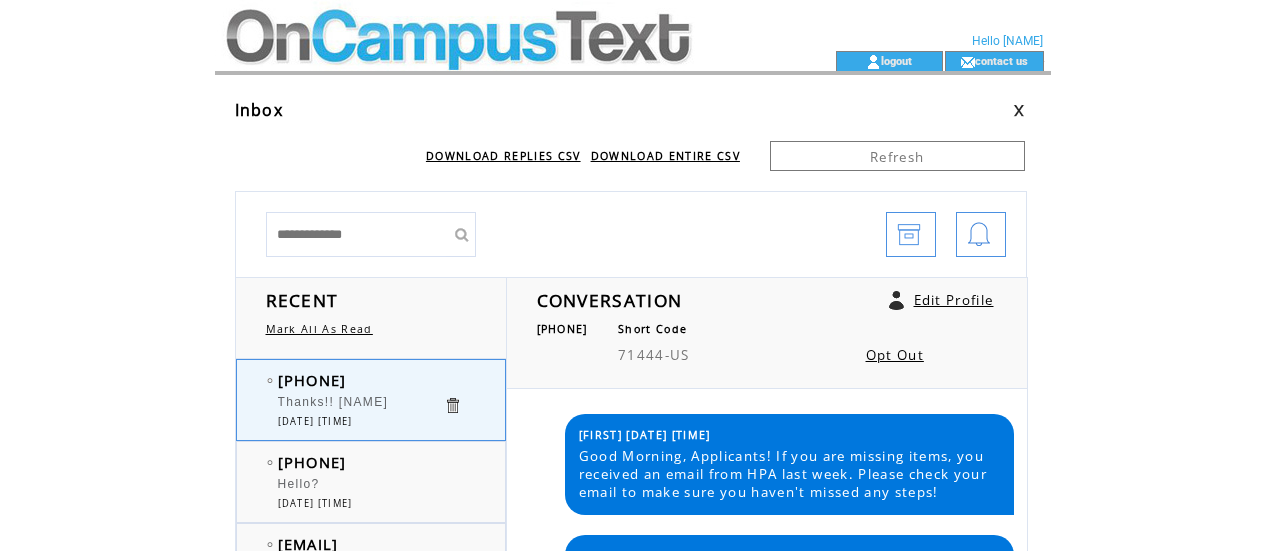 scroll, scrollTop: 0, scrollLeft: 0, axis: both 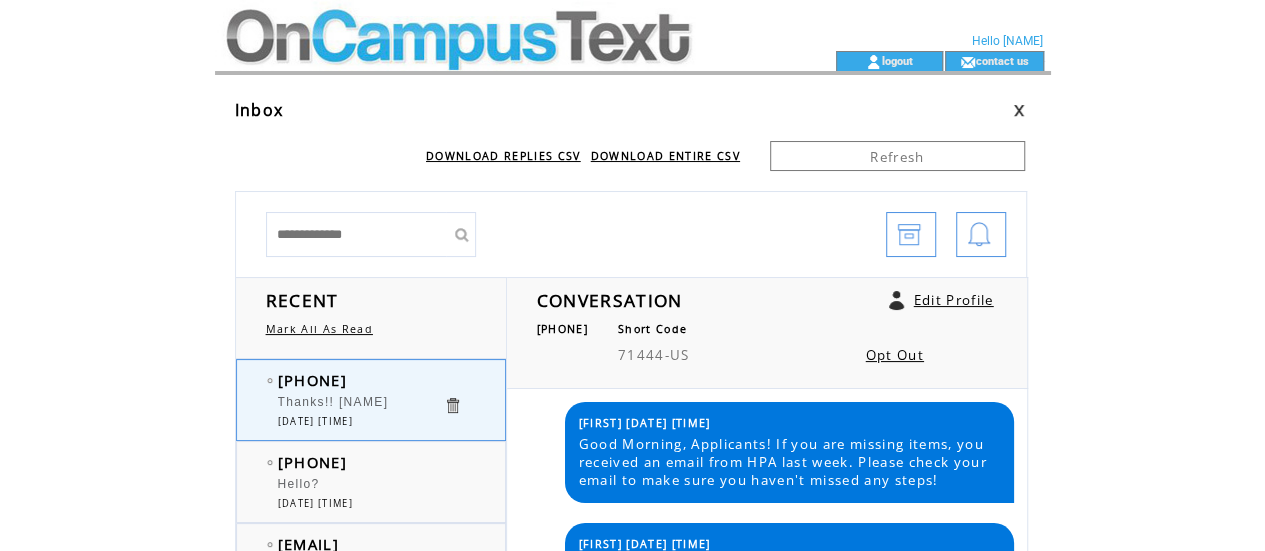click at bounding box center [489, 25] 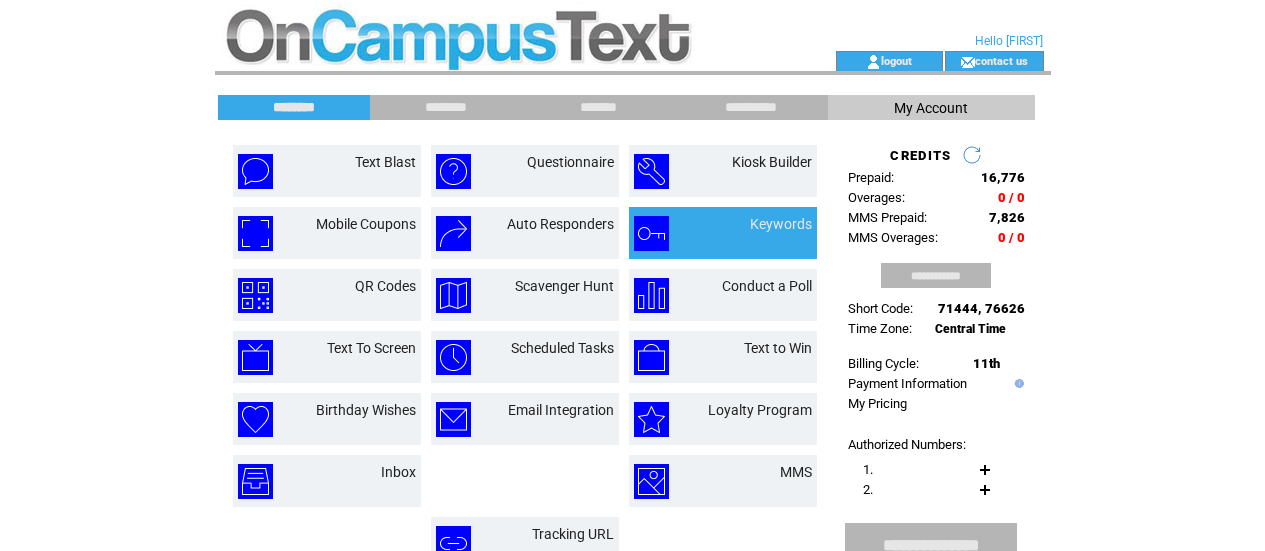 scroll, scrollTop: 0, scrollLeft: 0, axis: both 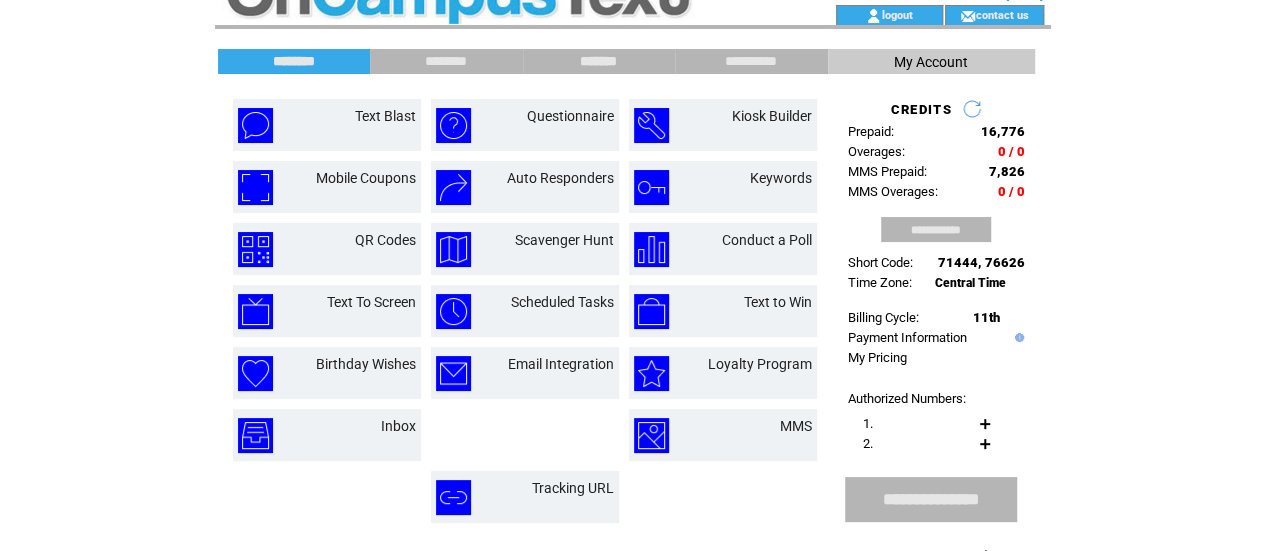 click on "*******" at bounding box center [599, 61] 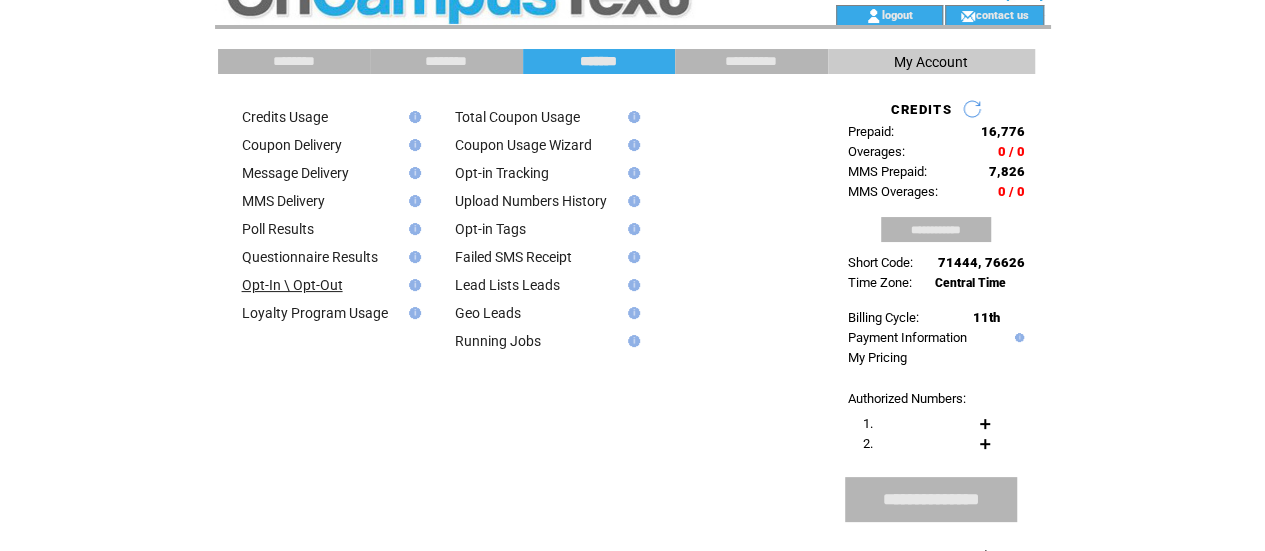 click on "Opt-In \ Opt-Out" at bounding box center (292, 285) 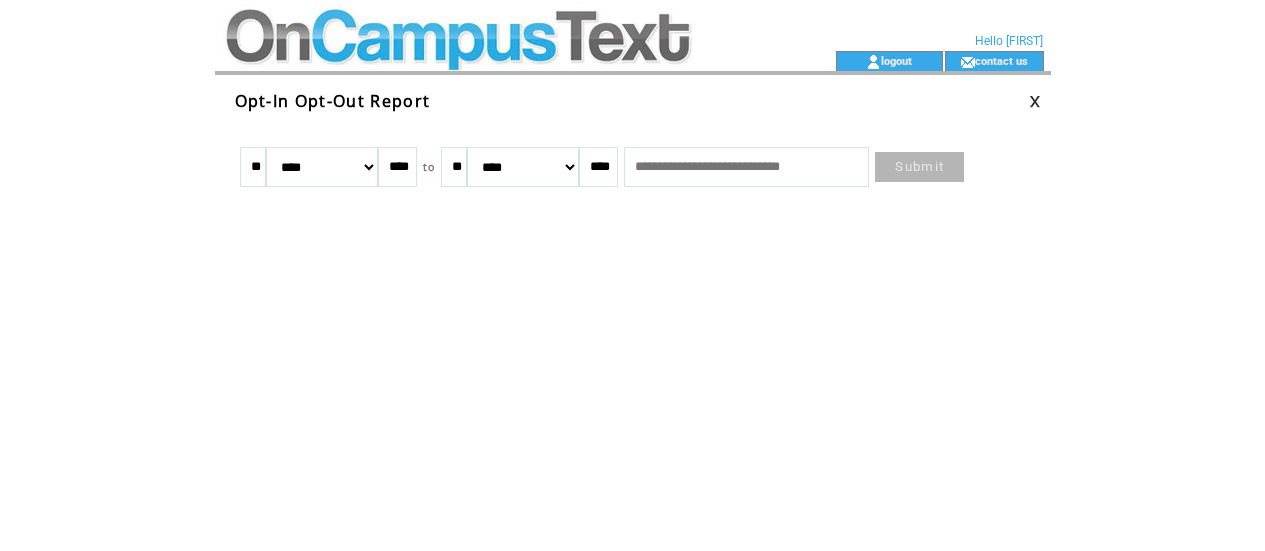 scroll, scrollTop: 0, scrollLeft: 0, axis: both 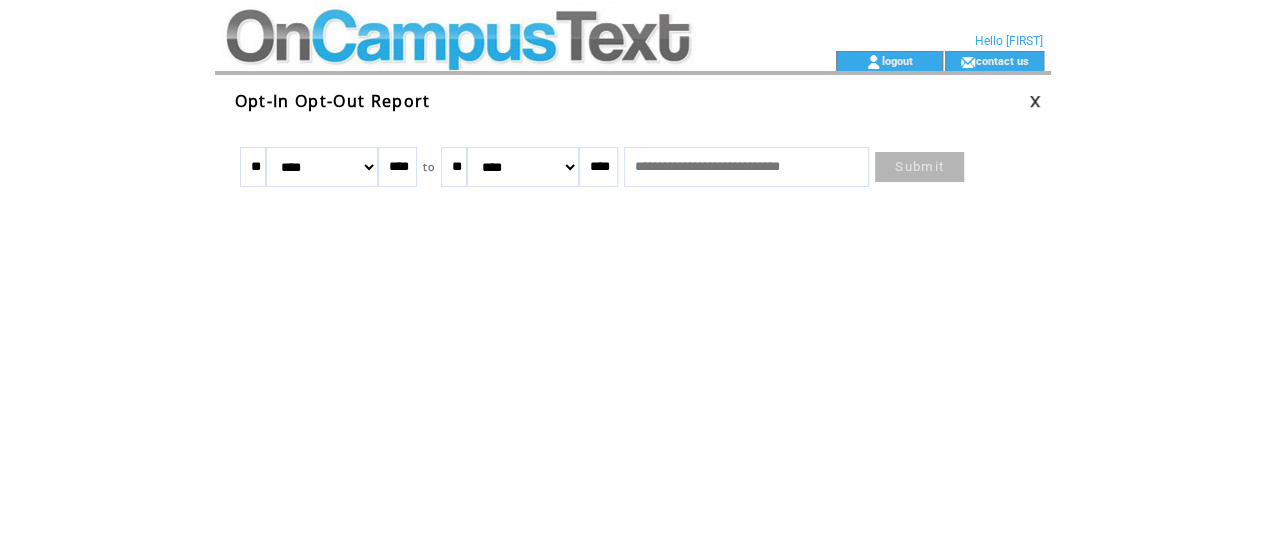 click on "******* 		 ******** 		 ***** 		 ***** 		 *** 		 **** 		 **** 		 ****** 		 ********* 		 ******* 		 ******** 		 ********" at bounding box center (322, 167) 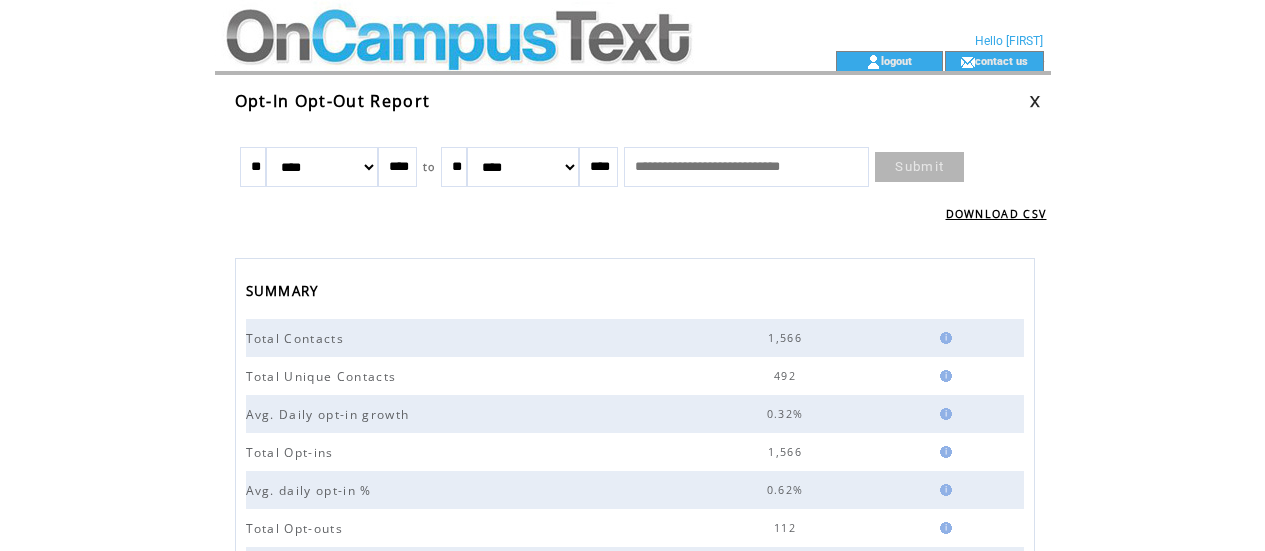 scroll, scrollTop: 0, scrollLeft: 0, axis: both 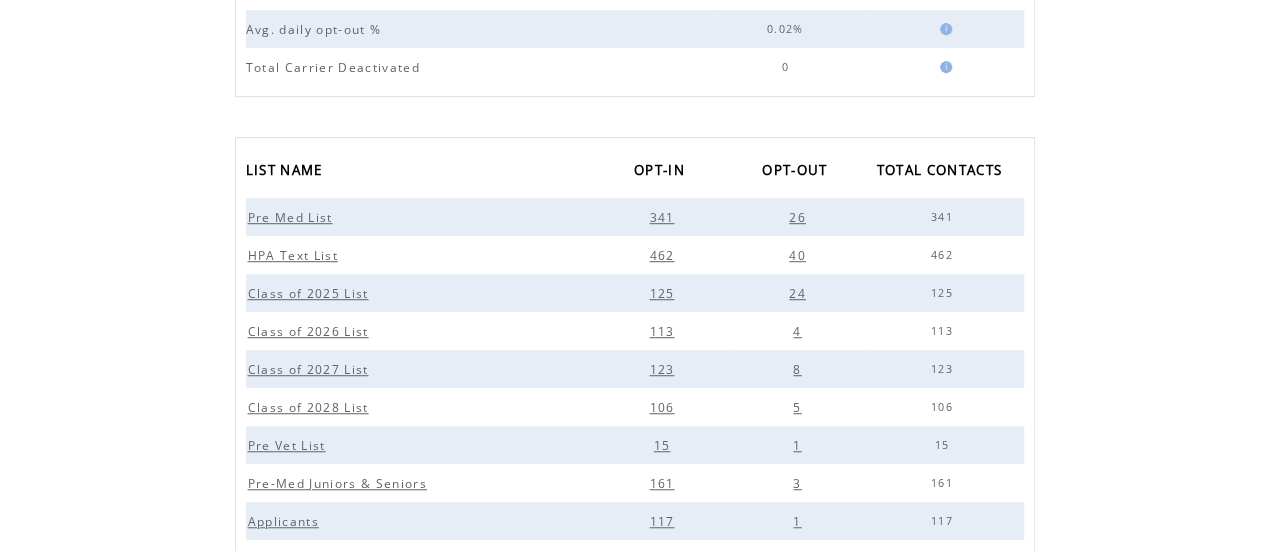 click on "1" at bounding box center [799, 445] 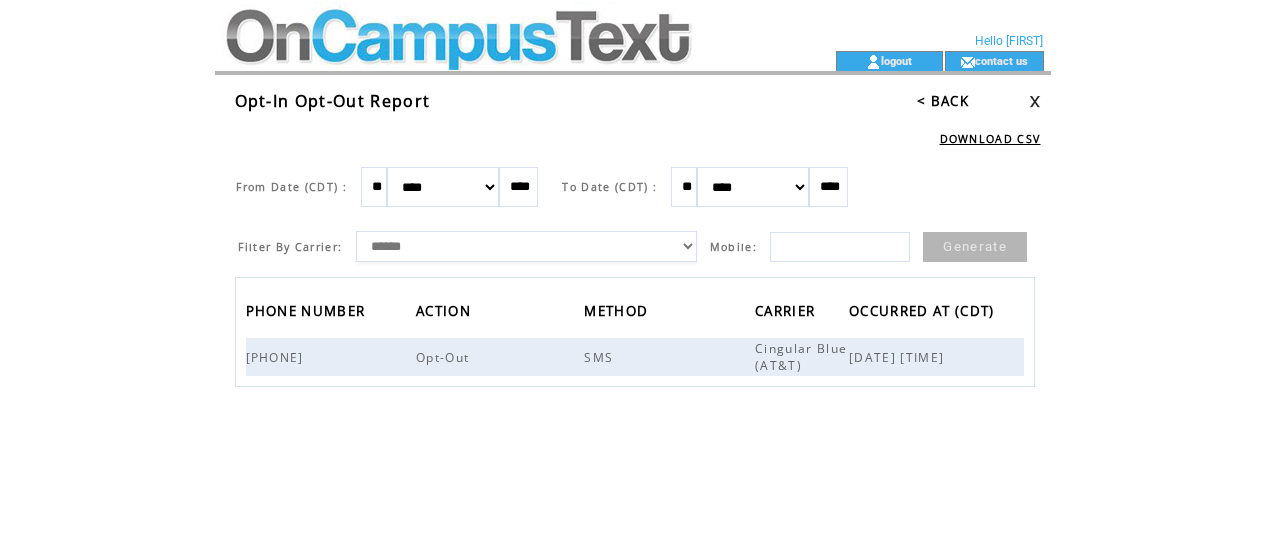 scroll, scrollTop: 0, scrollLeft: 0, axis: both 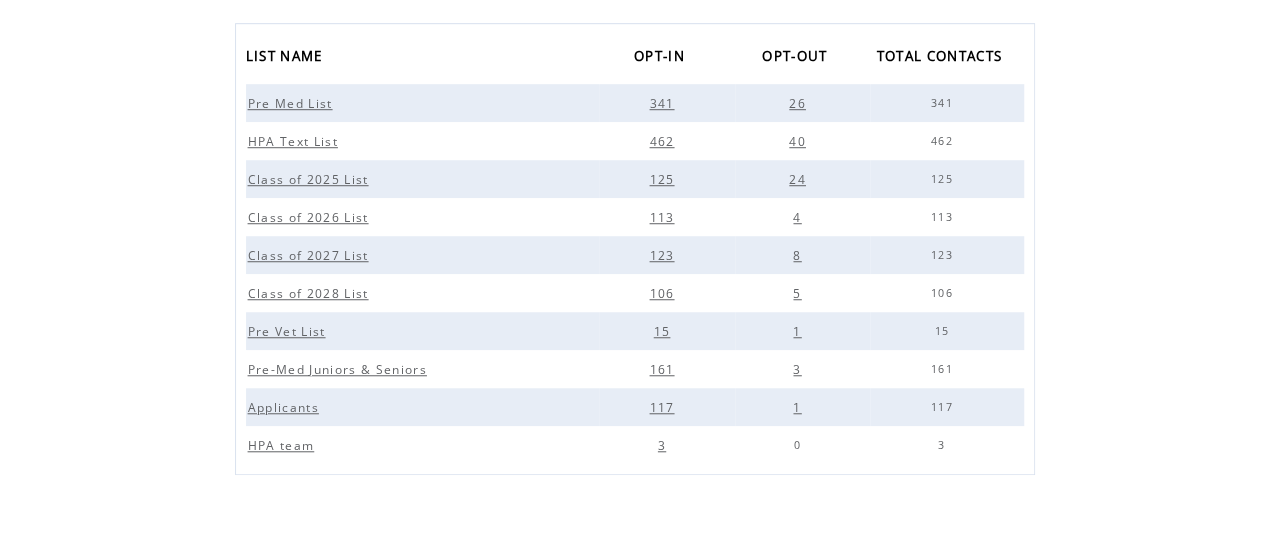 click on "Applicants" at bounding box center (286, 407) 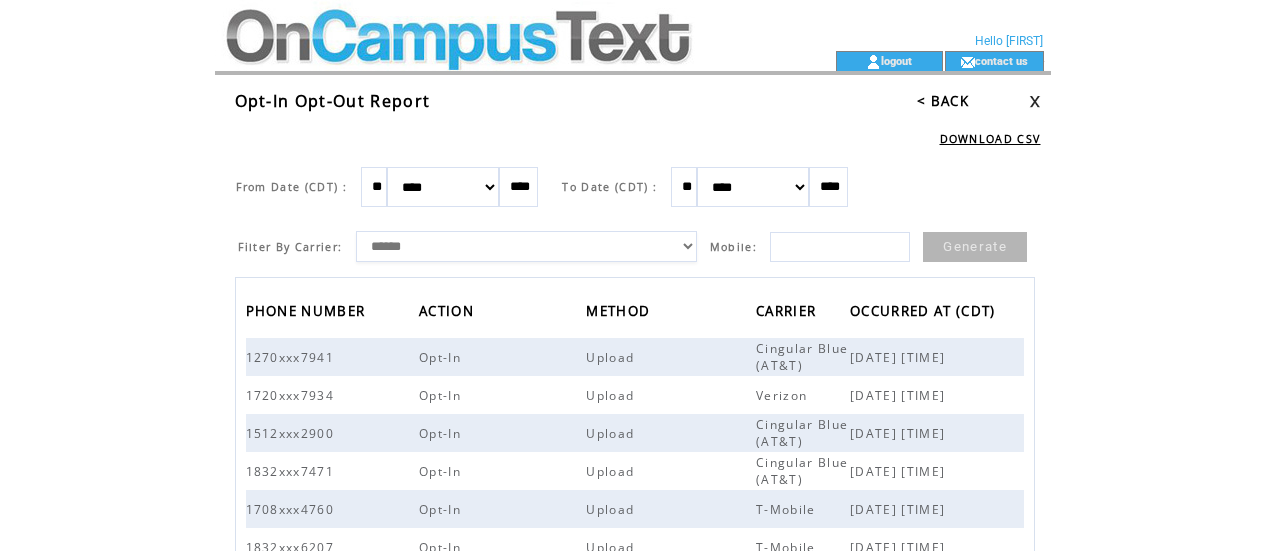 scroll, scrollTop: 0, scrollLeft: 0, axis: both 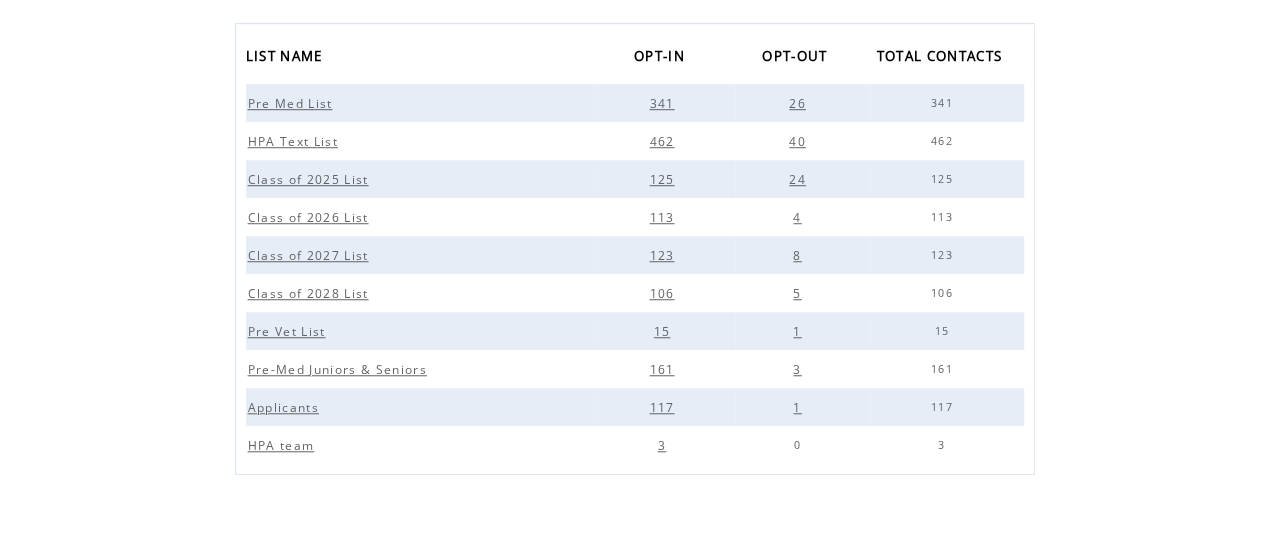 click on "1" at bounding box center (799, 407) 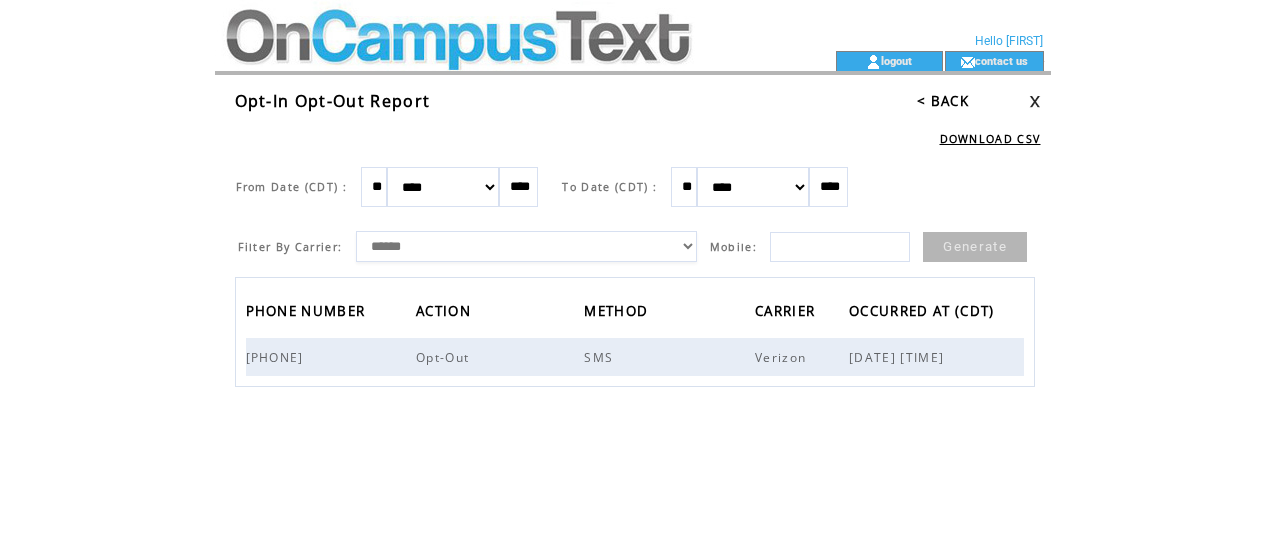 scroll, scrollTop: 0, scrollLeft: 0, axis: both 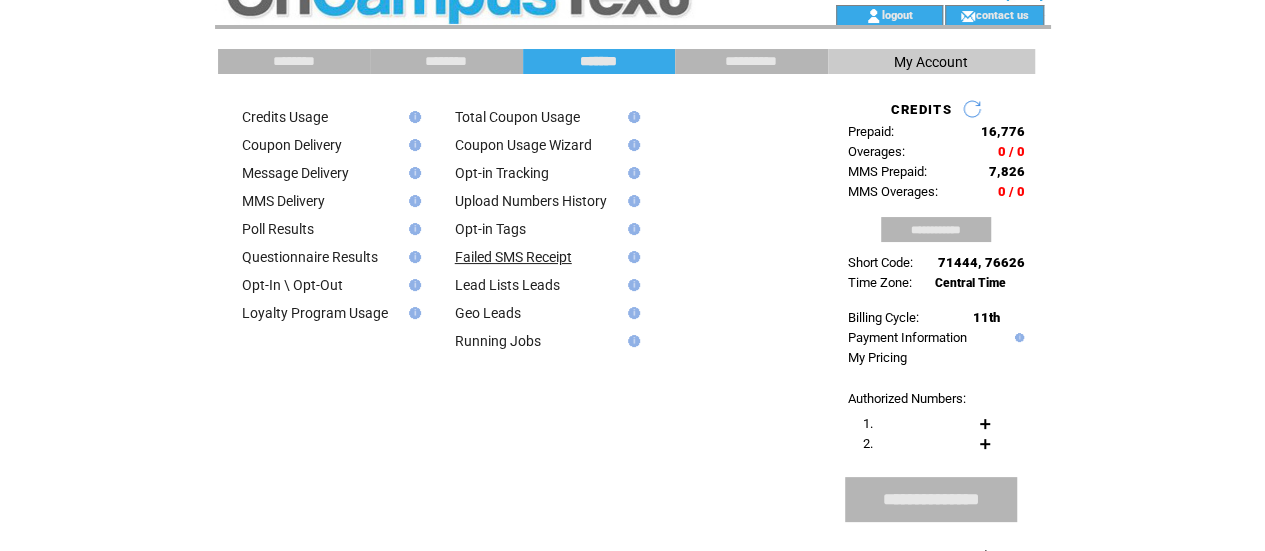 click on "Failed SMS Receipt" at bounding box center [513, 257] 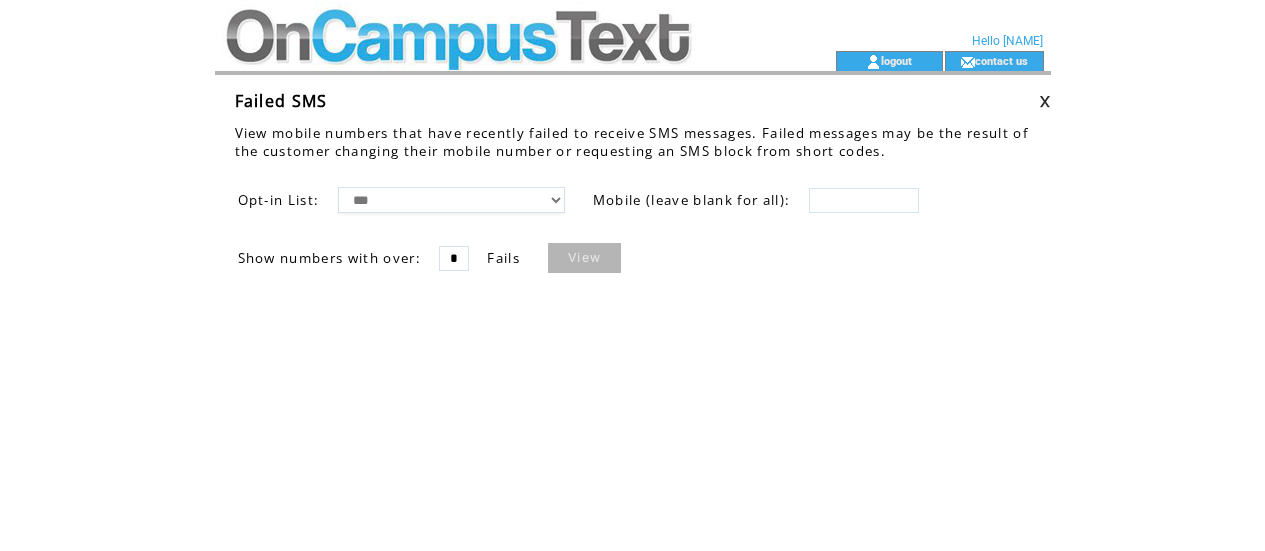 scroll, scrollTop: 0, scrollLeft: 0, axis: both 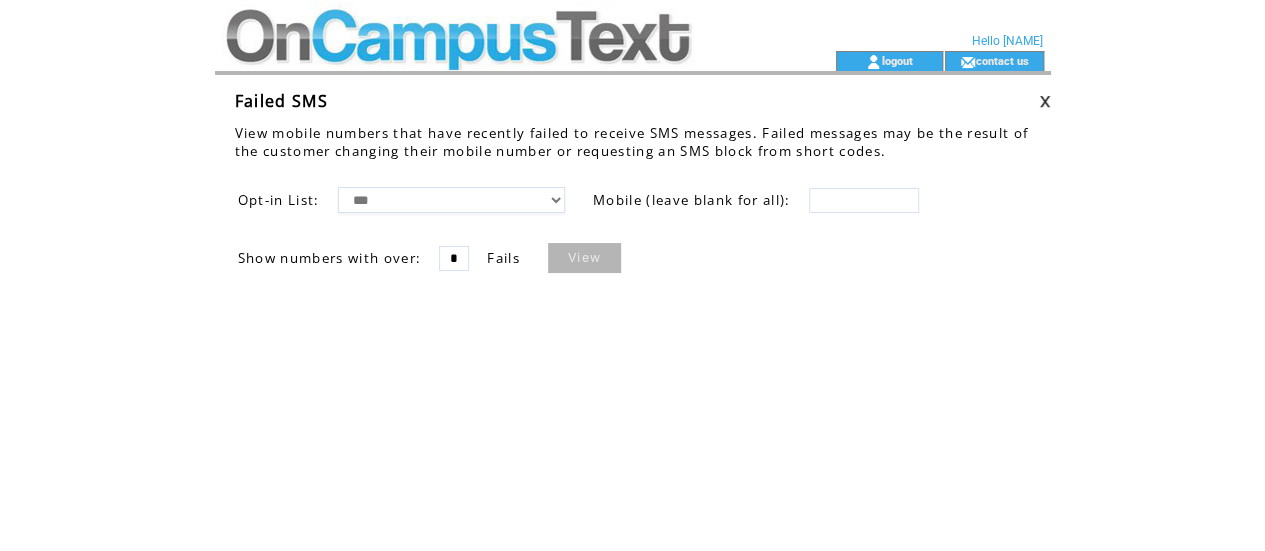click on "View" at bounding box center (584, 258) 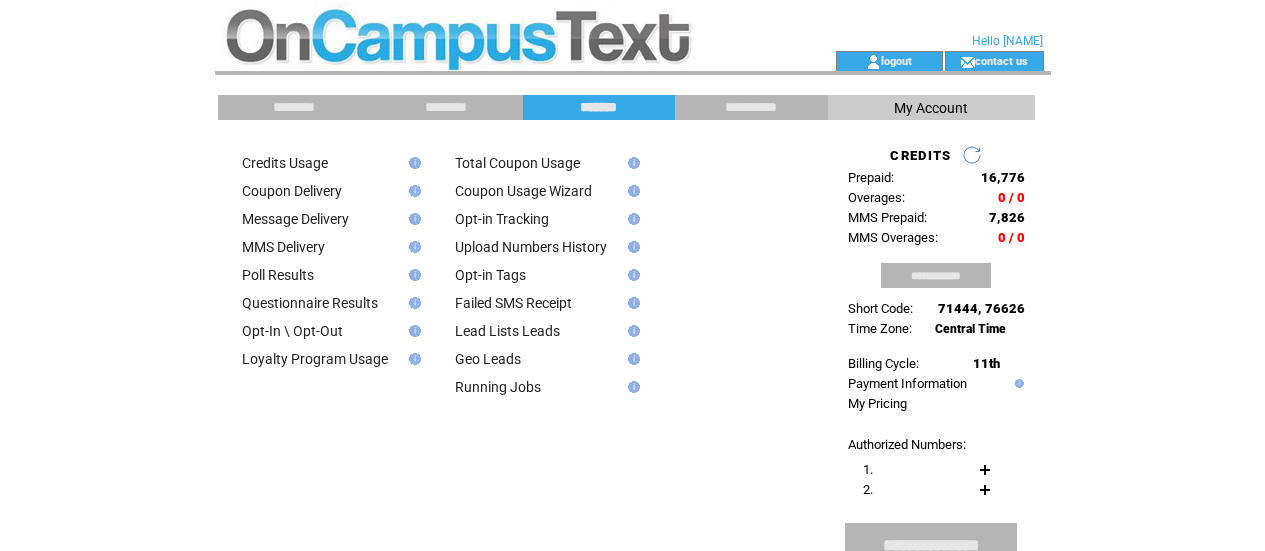 scroll, scrollTop: 46, scrollLeft: 0, axis: vertical 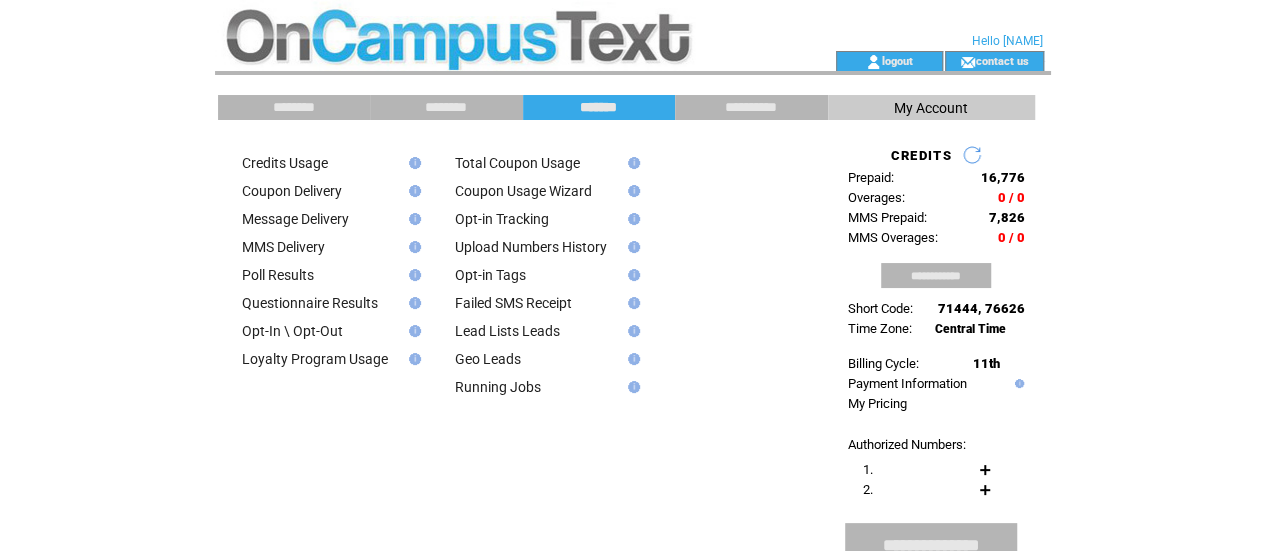 click on "**********" at bounding box center (751, 107) 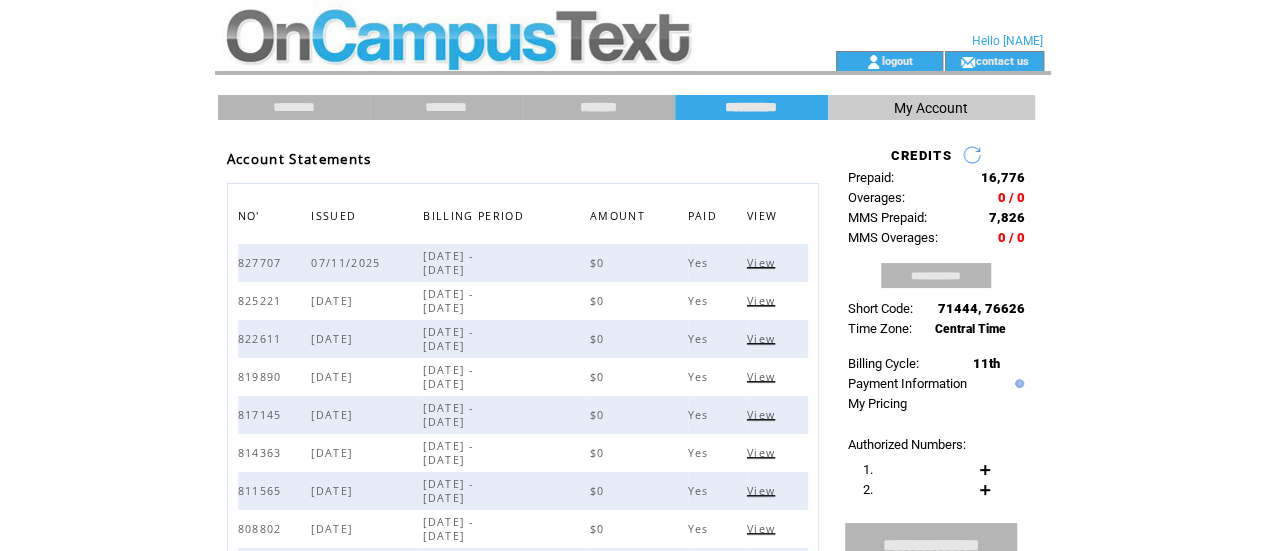 click on "*******" at bounding box center [599, 107] 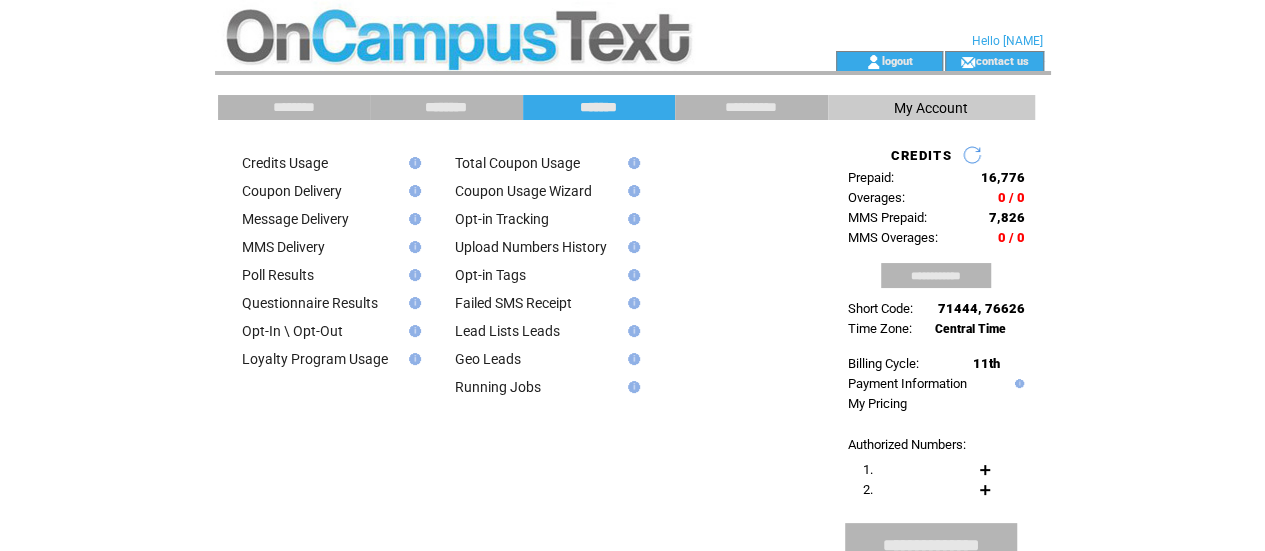 click on "********" at bounding box center [446, 107] 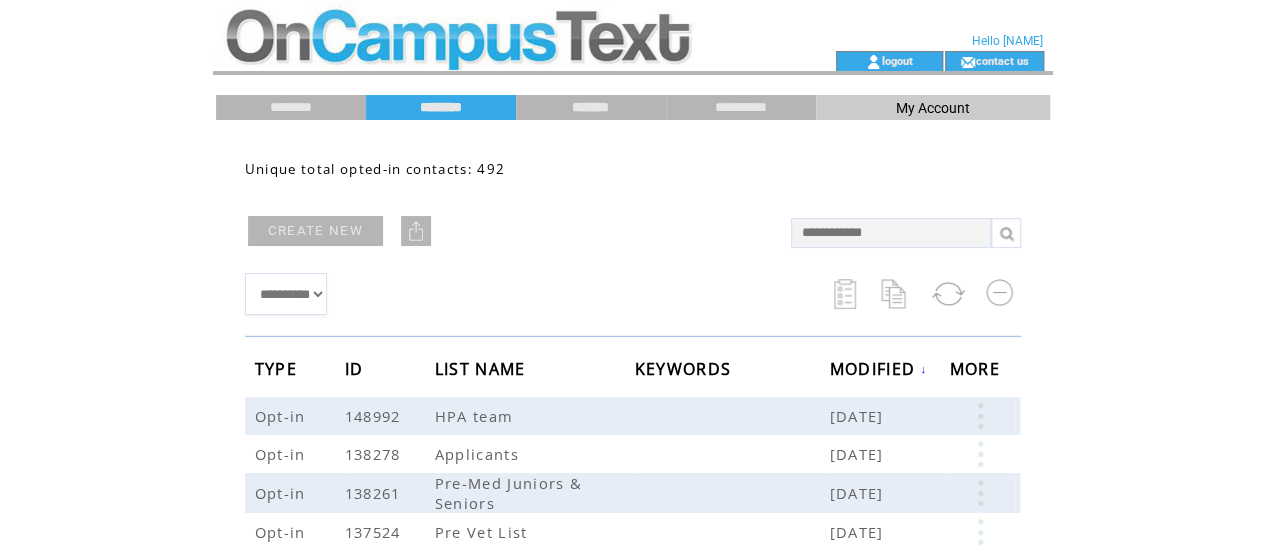 click on "*******" at bounding box center [591, 107] 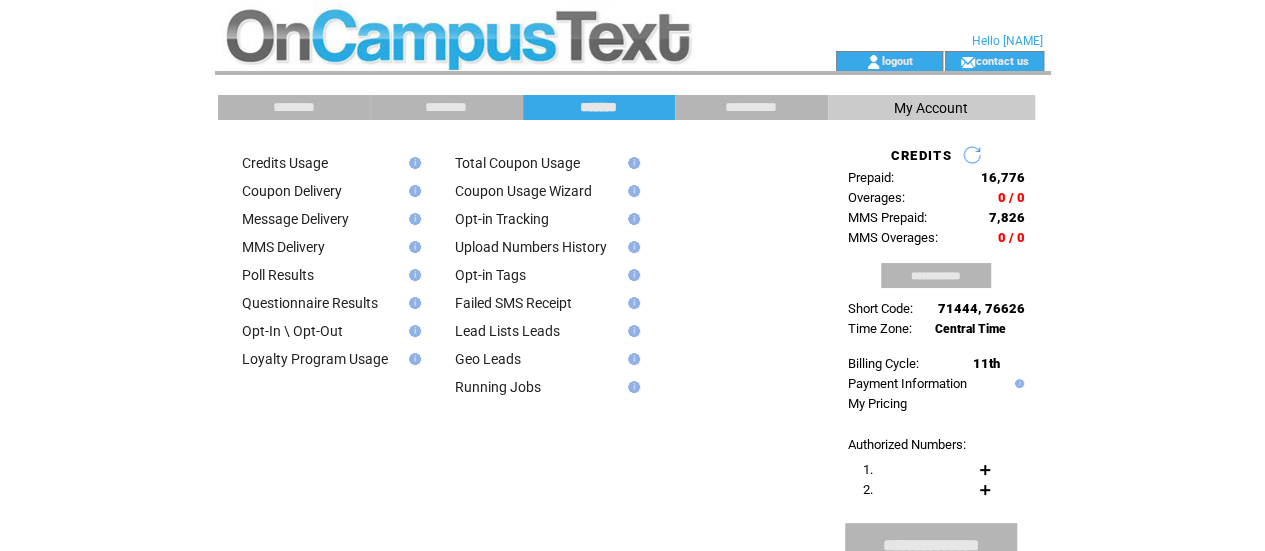 click at bounding box center [489, 25] 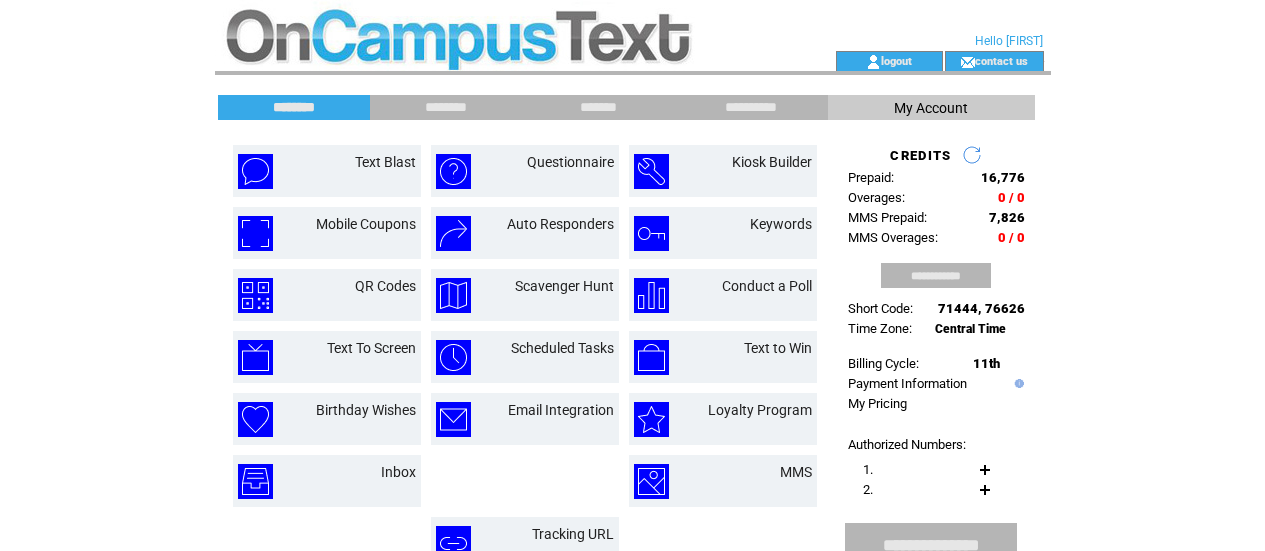 scroll, scrollTop: 0, scrollLeft: 0, axis: both 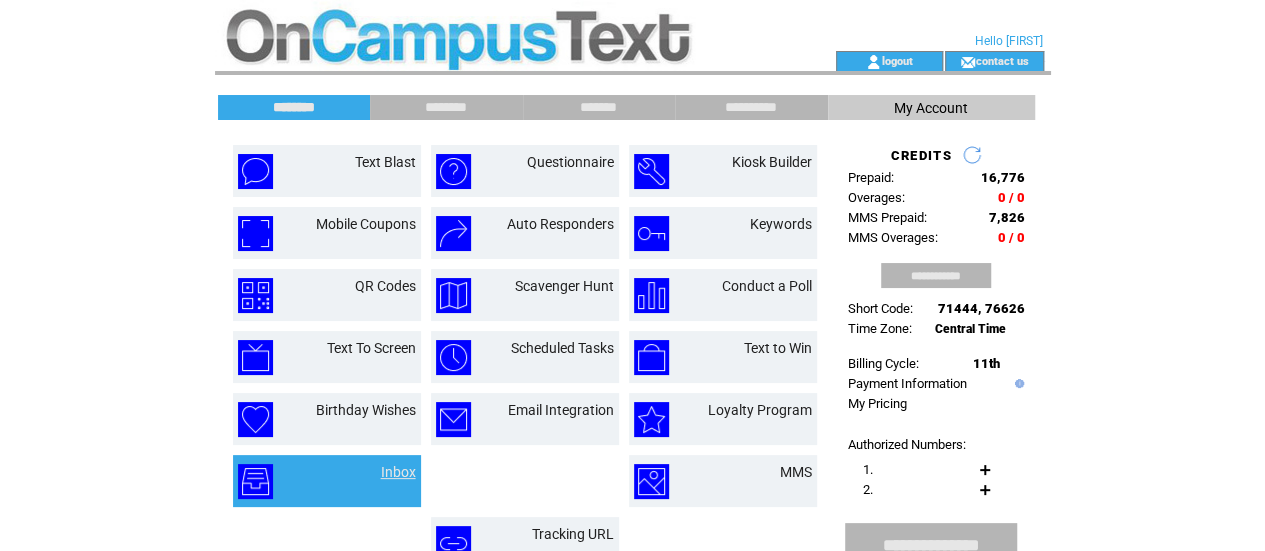 click on "Inbox" at bounding box center [398, 472] 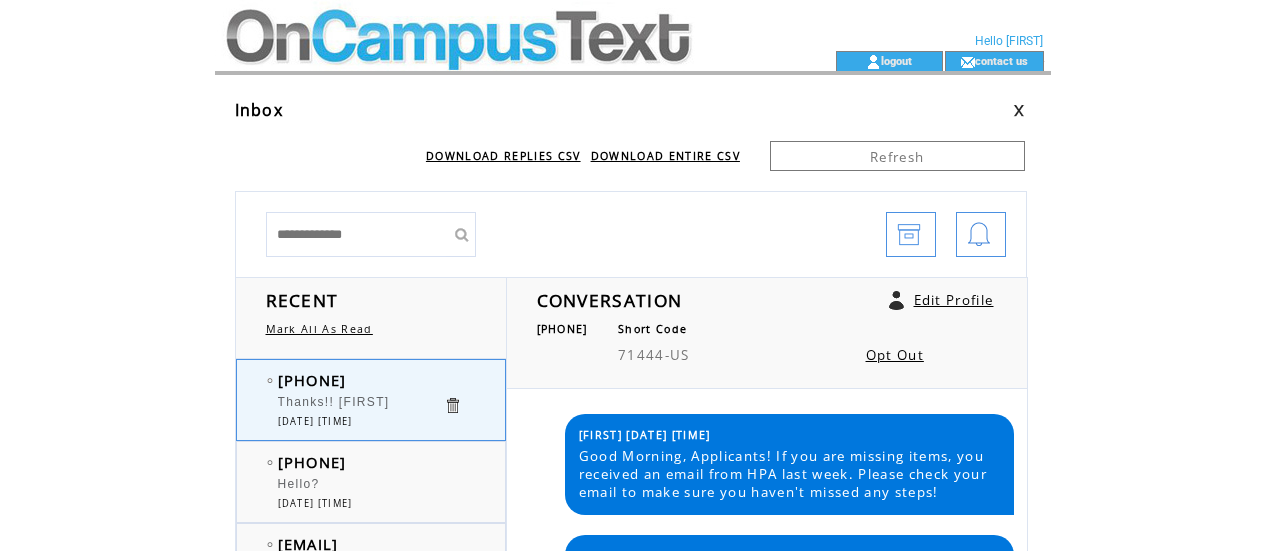scroll, scrollTop: 0, scrollLeft: 0, axis: both 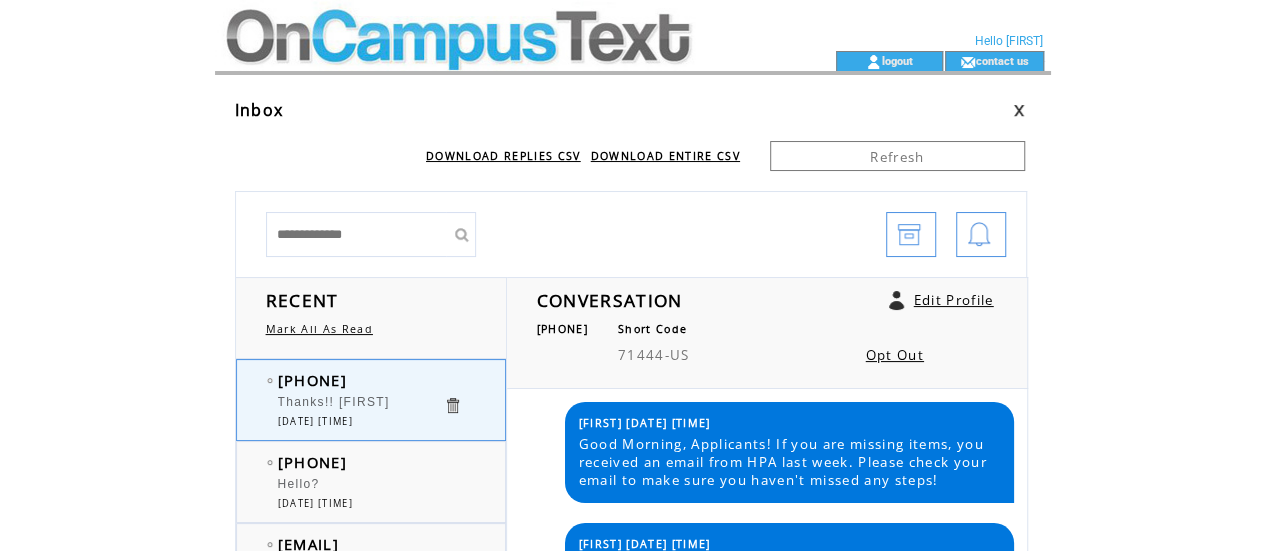 click at bounding box center (489, 61) 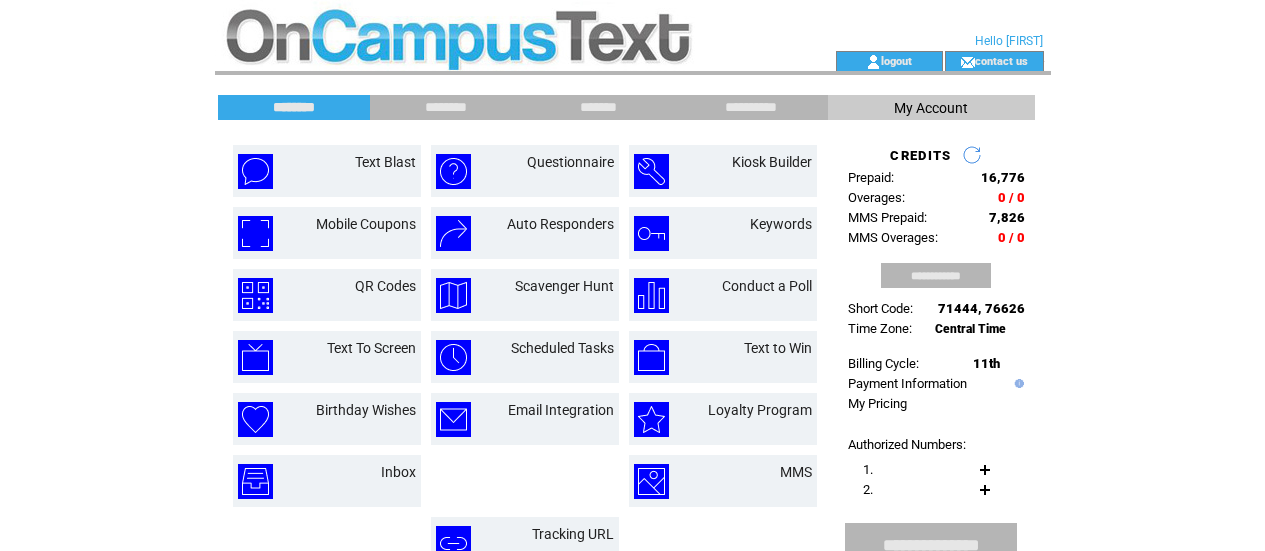 scroll, scrollTop: 0, scrollLeft: 0, axis: both 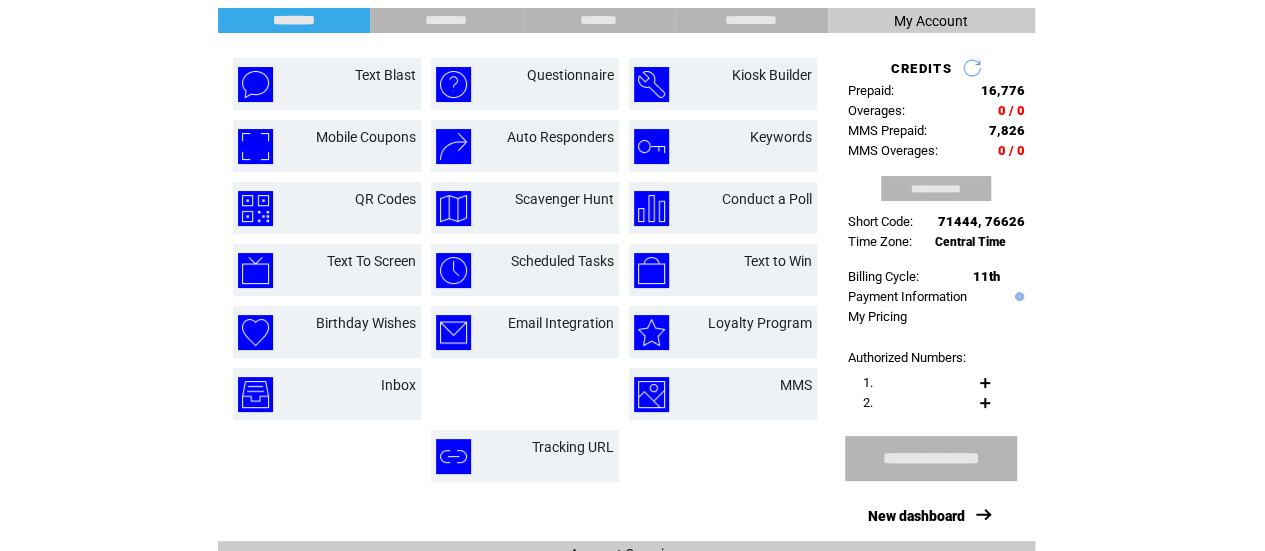 drag, startPoint x: 1279, startPoint y: 137, endPoint x: 1264, endPoint y: 163, distance: 30.016663 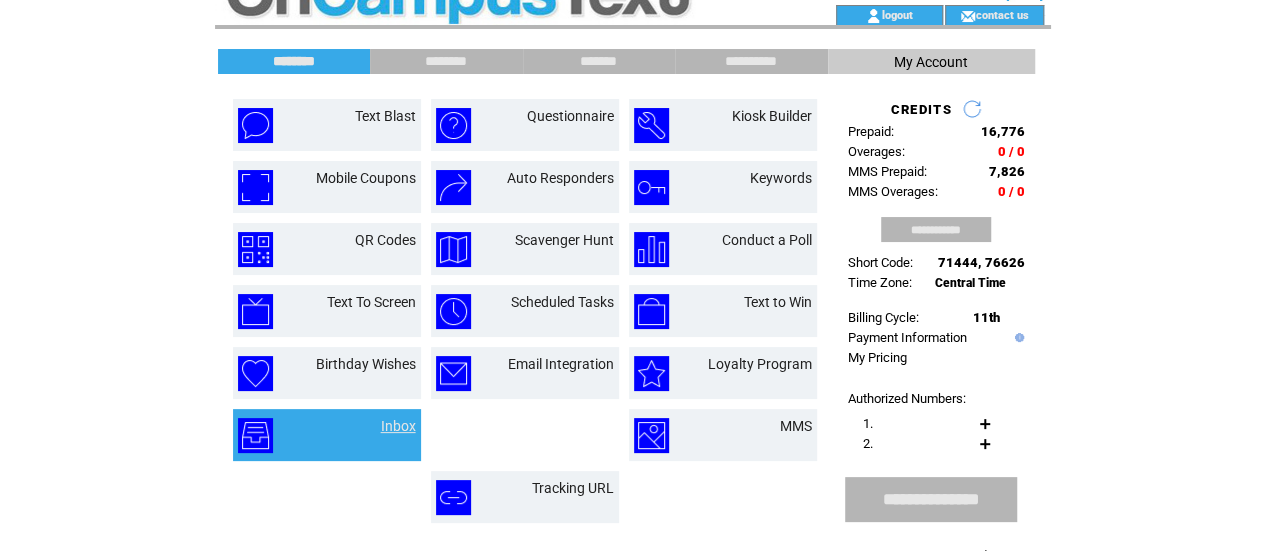 click on "Inbox" at bounding box center (398, 426) 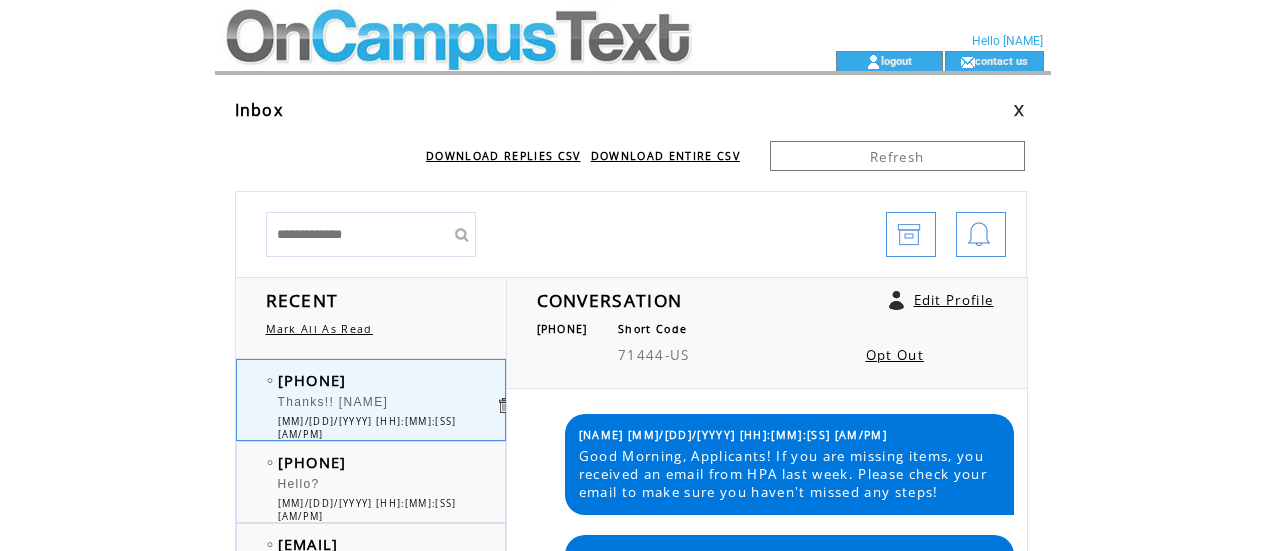 scroll, scrollTop: 0, scrollLeft: 0, axis: both 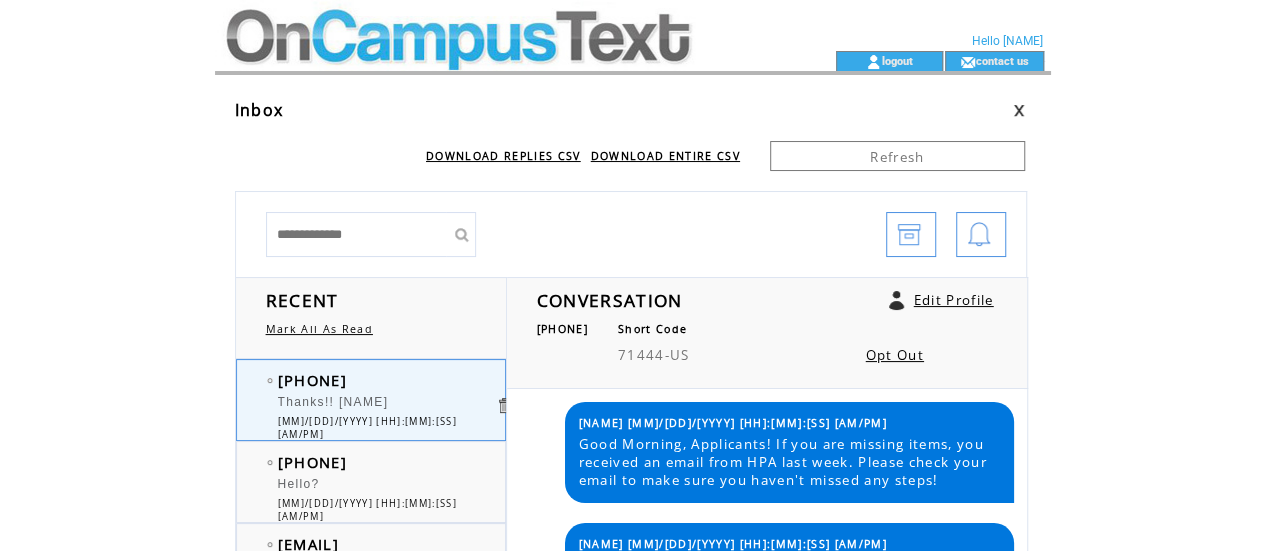 click on "DOWNLOAD ENTIRE CSV" at bounding box center [665, 156] 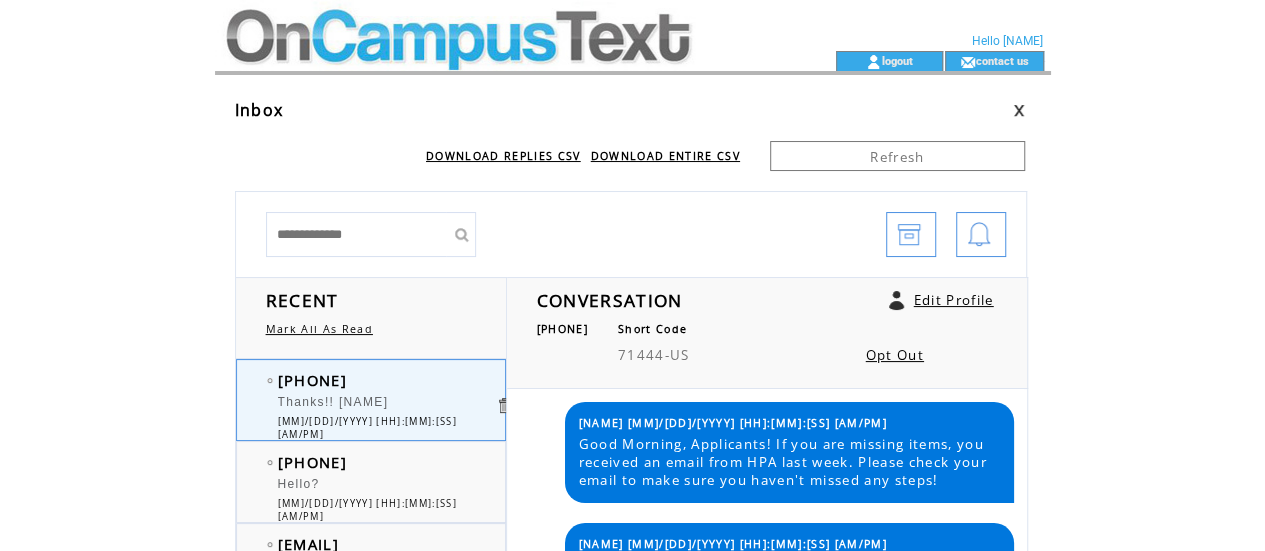 click on "DOWNLOAD REPLIES CSV" at bounding box center [503, 156] 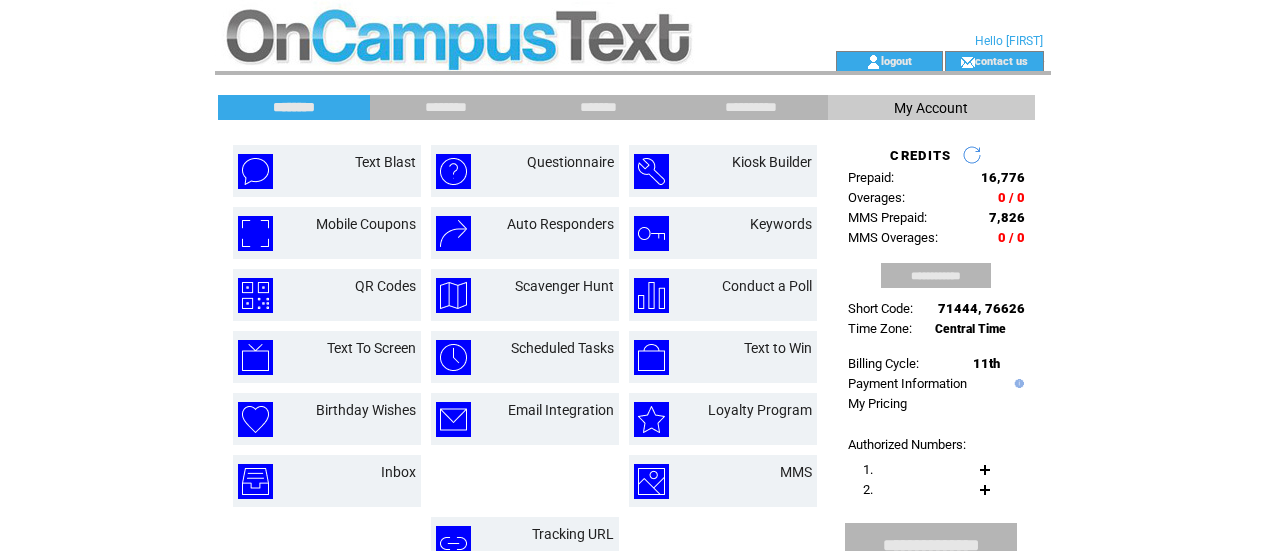 scroll, scrollTop: 46, scrollLeft: 0, axis: vertical 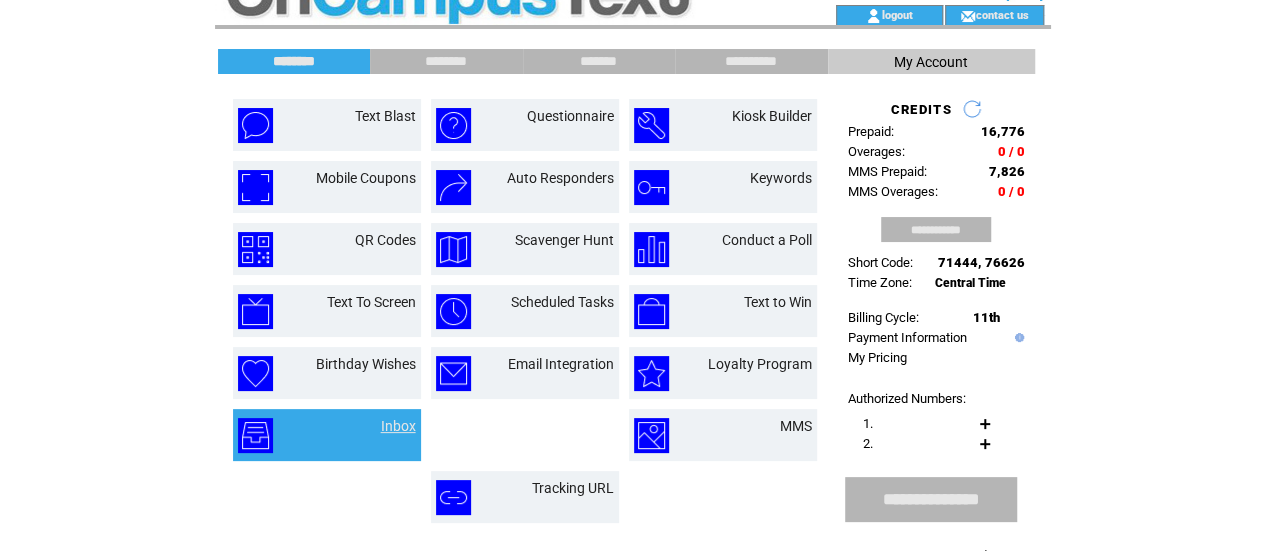 click on "Inbox" at bounding box center [398, 426] 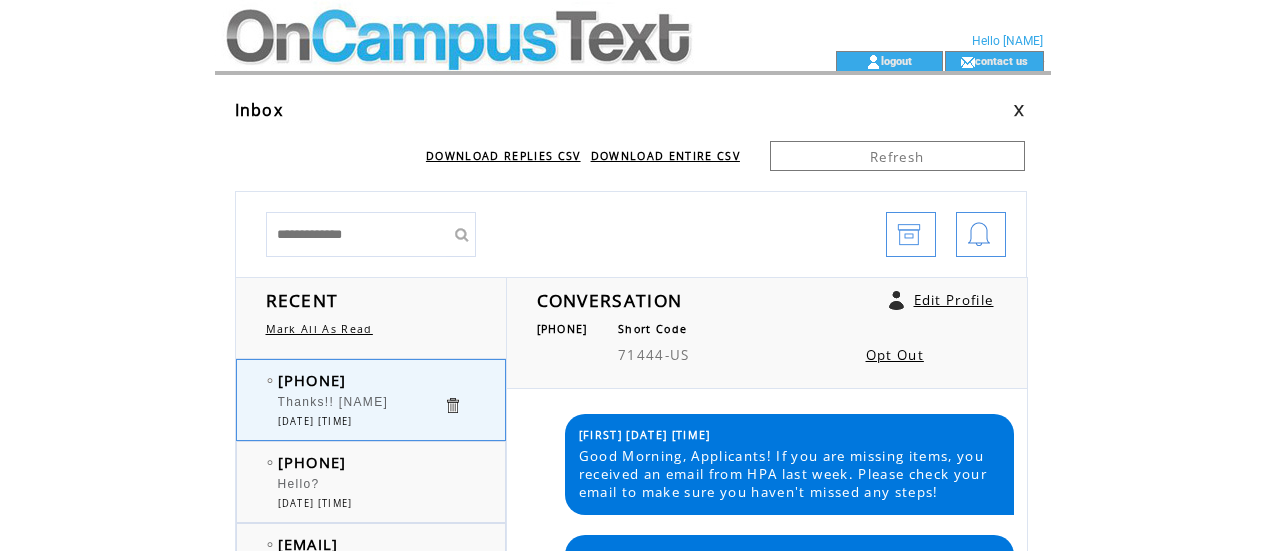 scroll, scrollTop: 0, scrollLeft: 0, axis: both 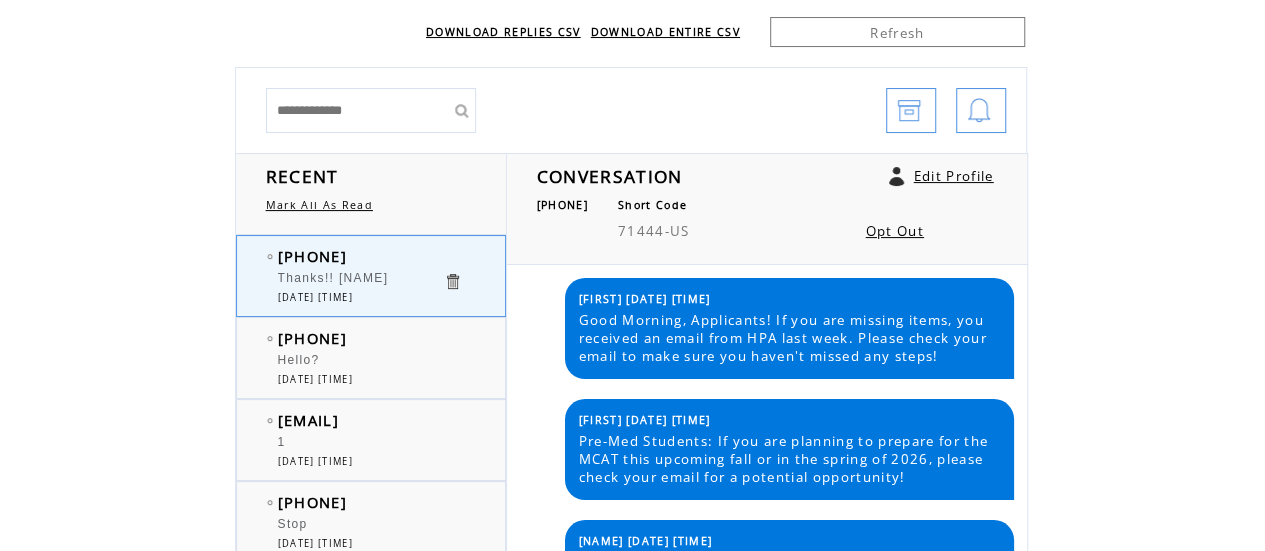 click on "DOWNLOAD ENTIRE CSV" at bounding box center (665, 32) 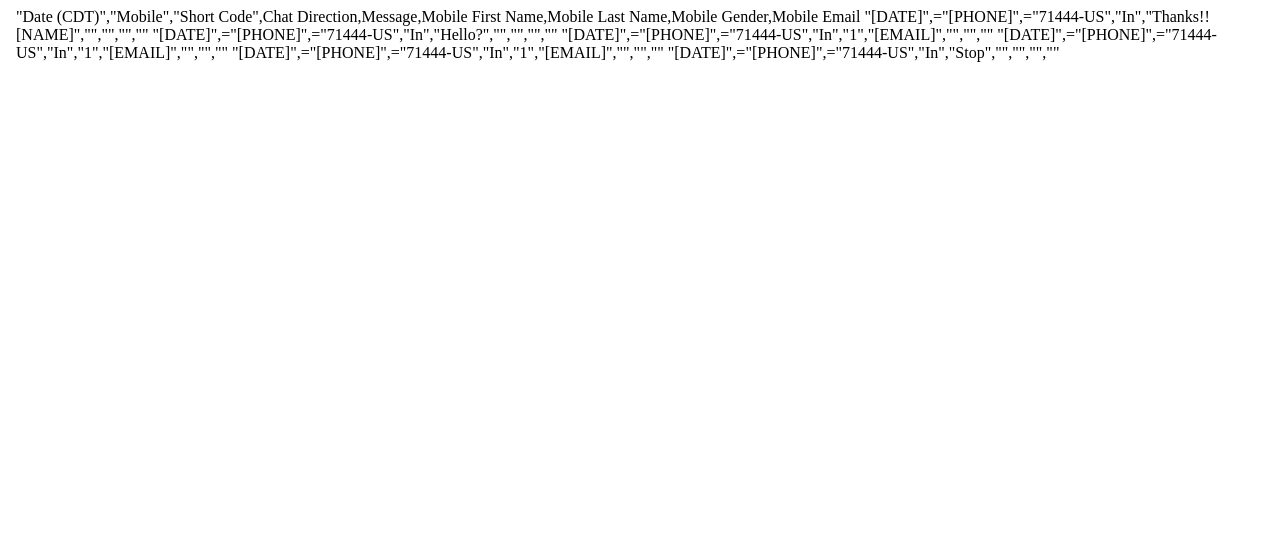 scroll, scrollTop: 0, scrollLeft: 0, axis: both 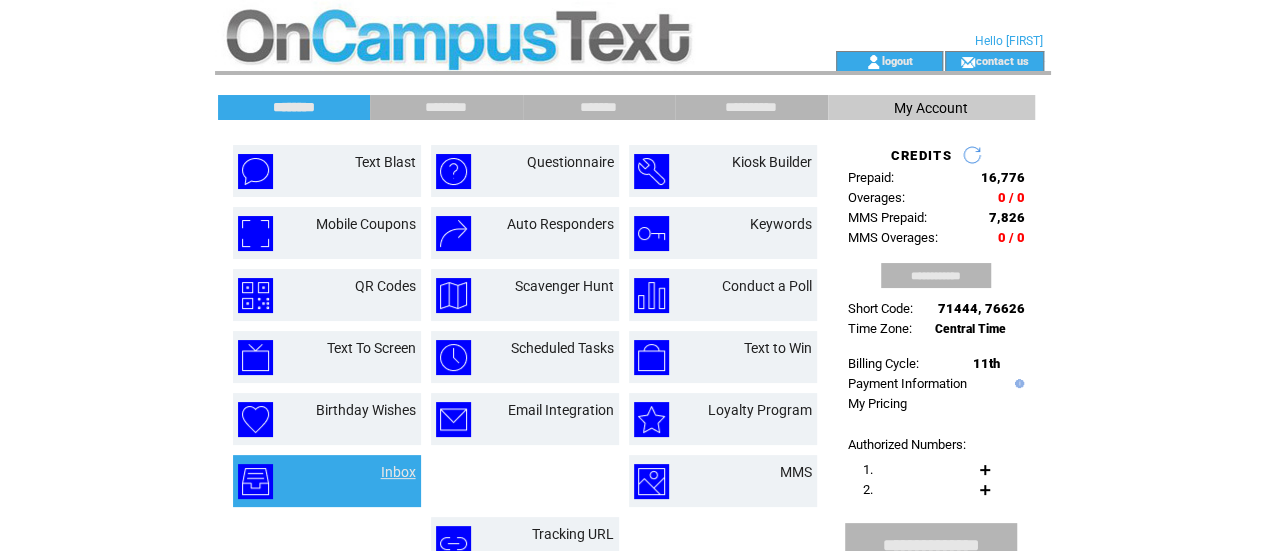 click on "Inbox" at bounding box center (398, 472) 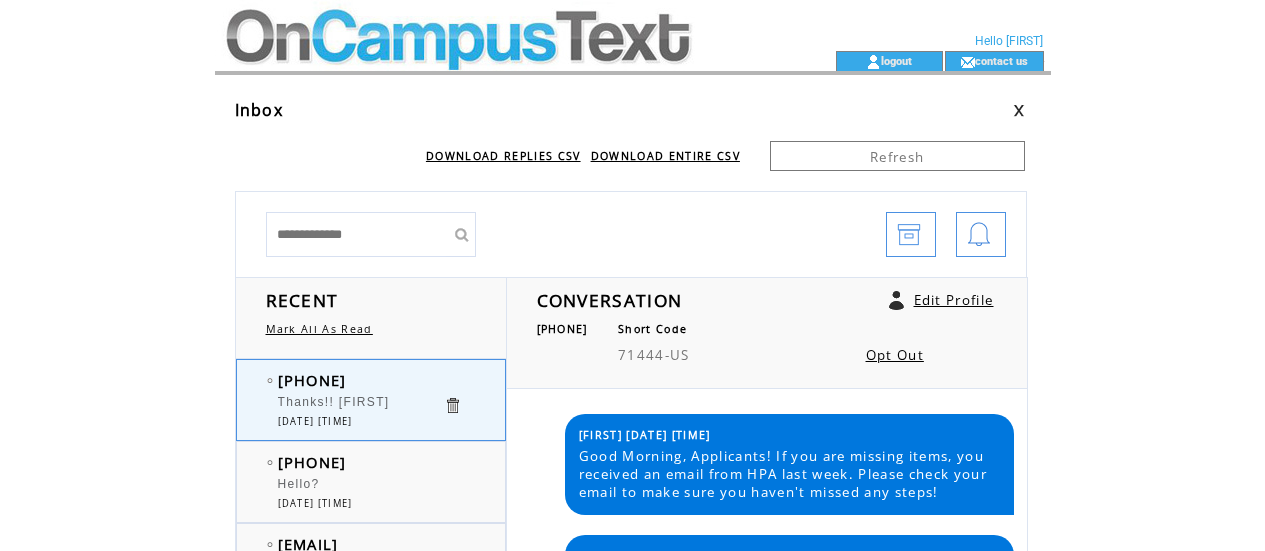 scroll, scrollTop: 0, scrollLeft: 0, axis: both 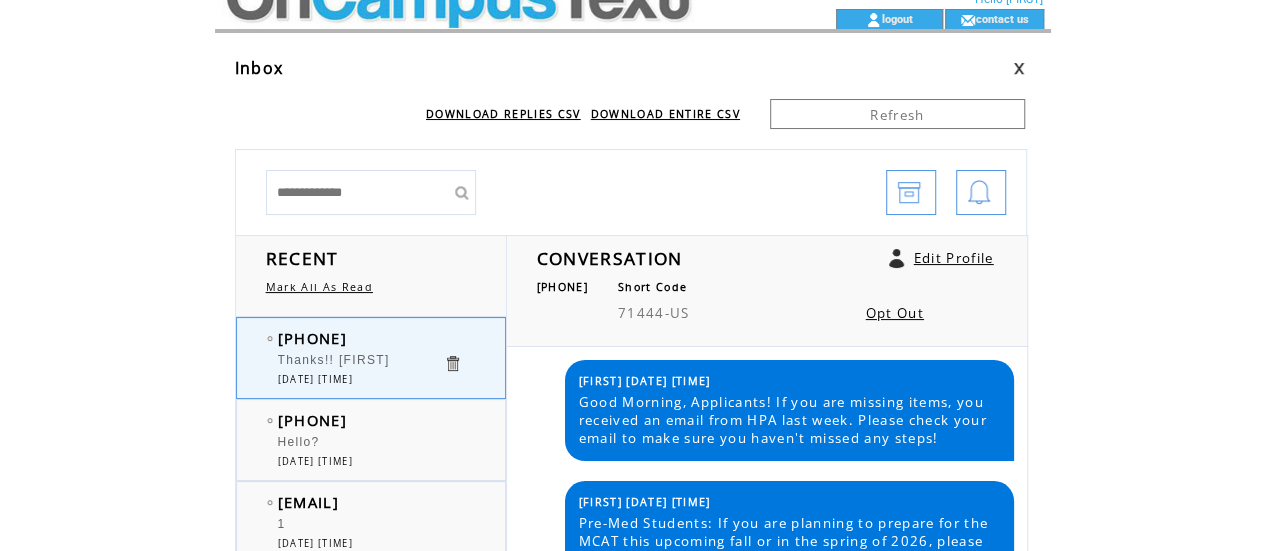 click at bounding box center [981, 192] 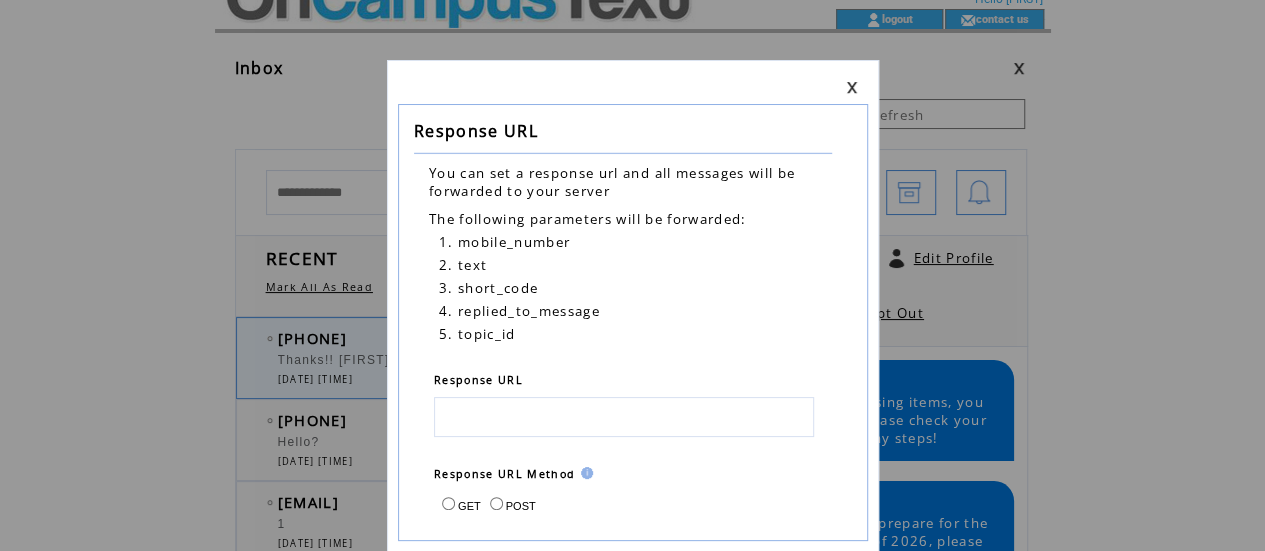 drag, startPoint x: 1248, startPoint y: 113, endPoint x: 1254, endPoint y: 143, distance: 30.594116 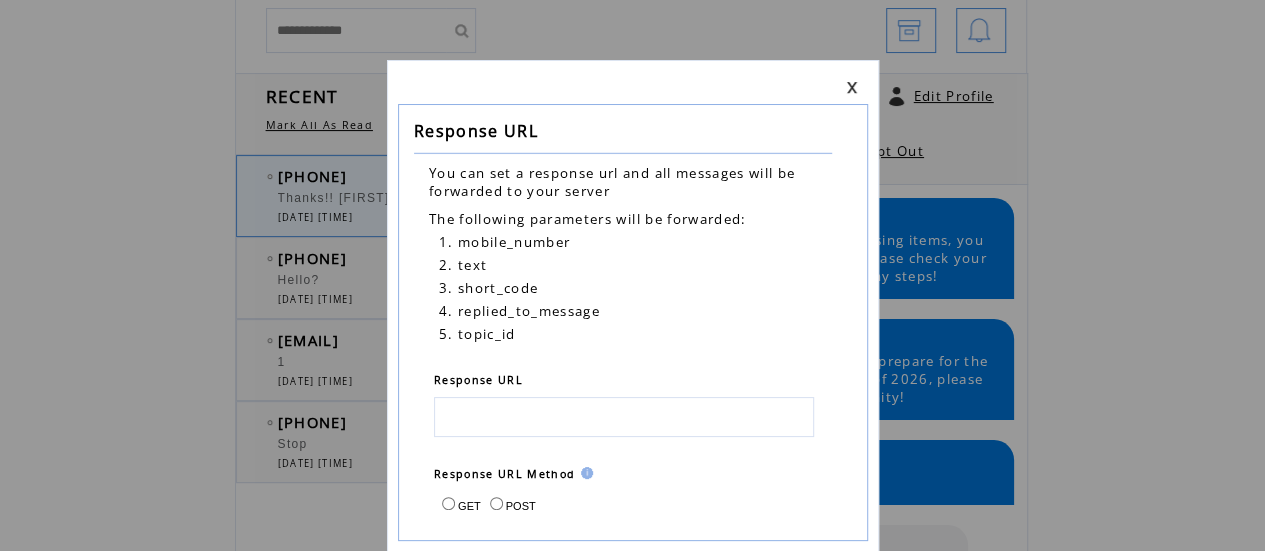 scroll, scrollTop: 220, scrollLeft: 0, axis: vertical 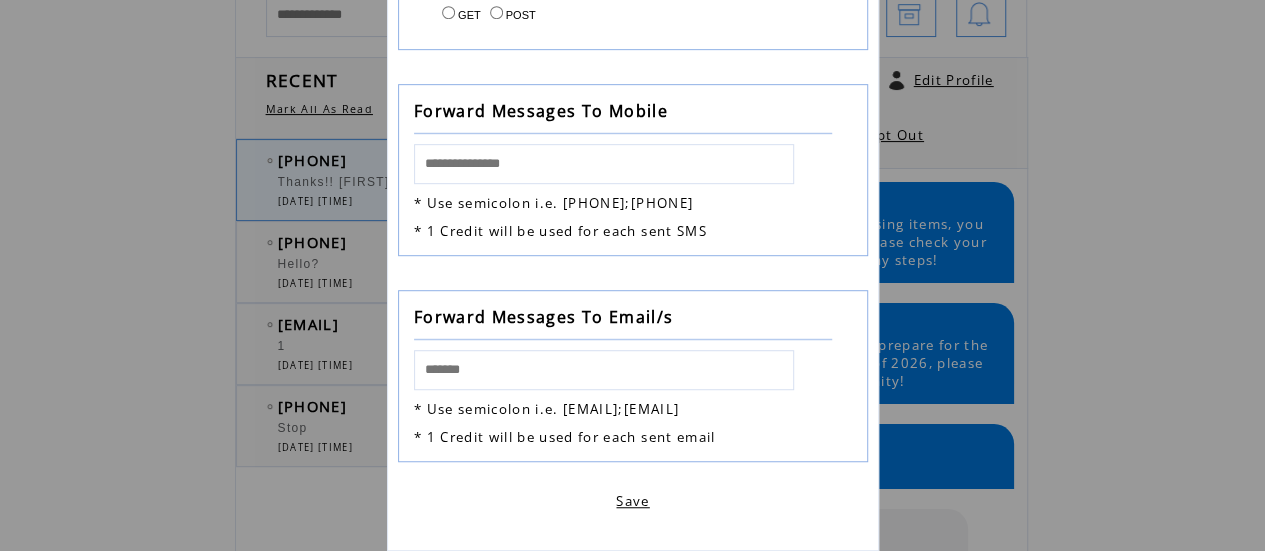 click on "Response URL You can set a response url and all messages will be forwarded to your server The following parameters will be forwarded: 1. mobile_number 2. text 3. short_code 4. replied_to_message 5. topic_id Response URL Response URL Method  GET  POST Forward Messages To Mobile * Use semicolon i.e. 15555555555;14444444444 * 1 Credit will be used for each sent SMS Forward Messages To Email/s * Use semicolon i.e. example@yahoo.com;smith@gmail.com * 1 Credit will be used for each sent email Save" at bounding box center [632, 275] 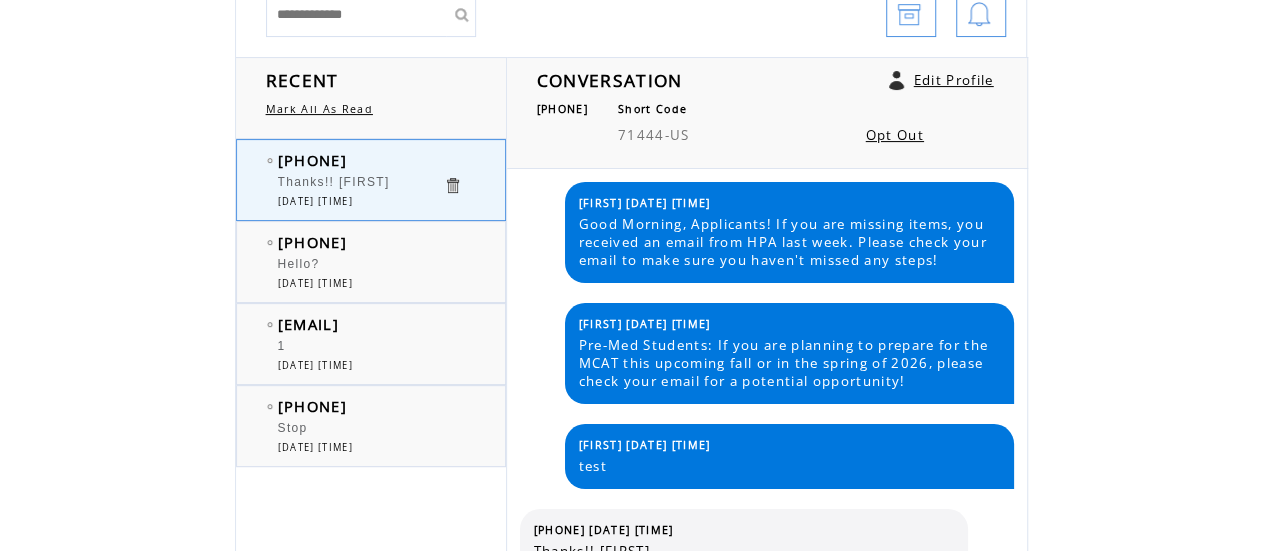 click on "Stop" at bounding box center [360, 431] 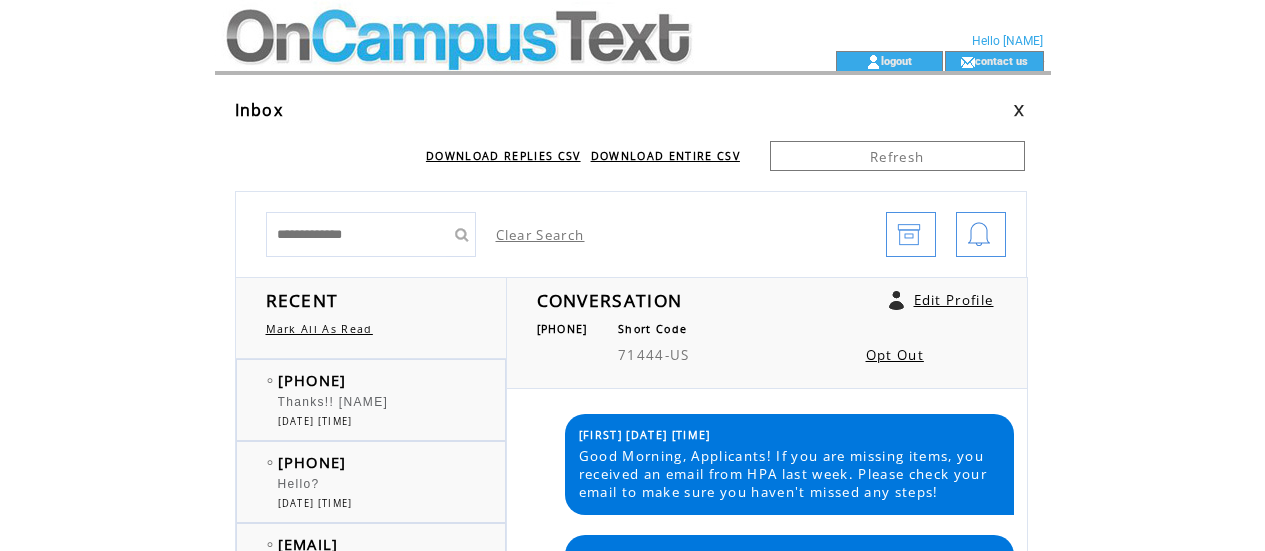 scroll, scrollTop: 0, scrollLeft: 0, axis: both 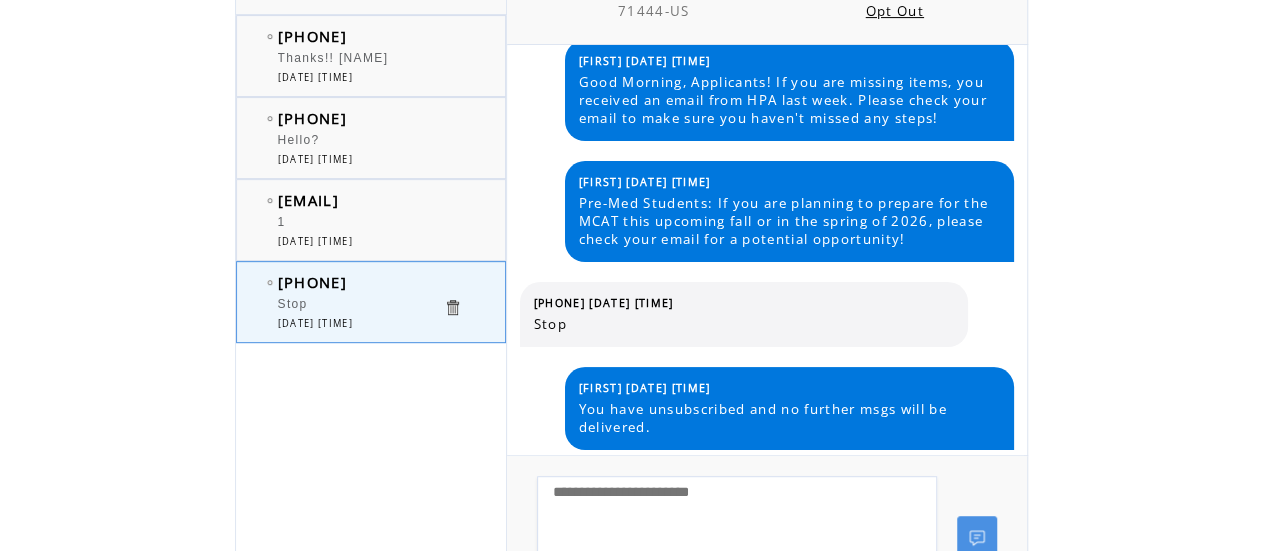 click on "1" at bounding box center (360, 225) 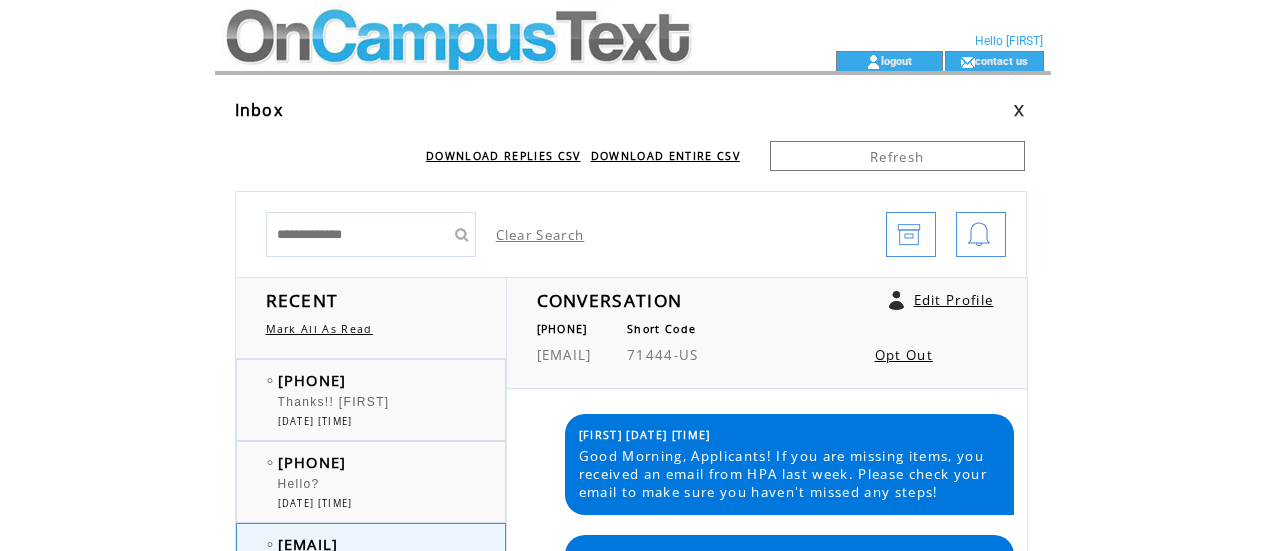 scroll, scrollTop: 0, scrollLeft: 0, axis: both 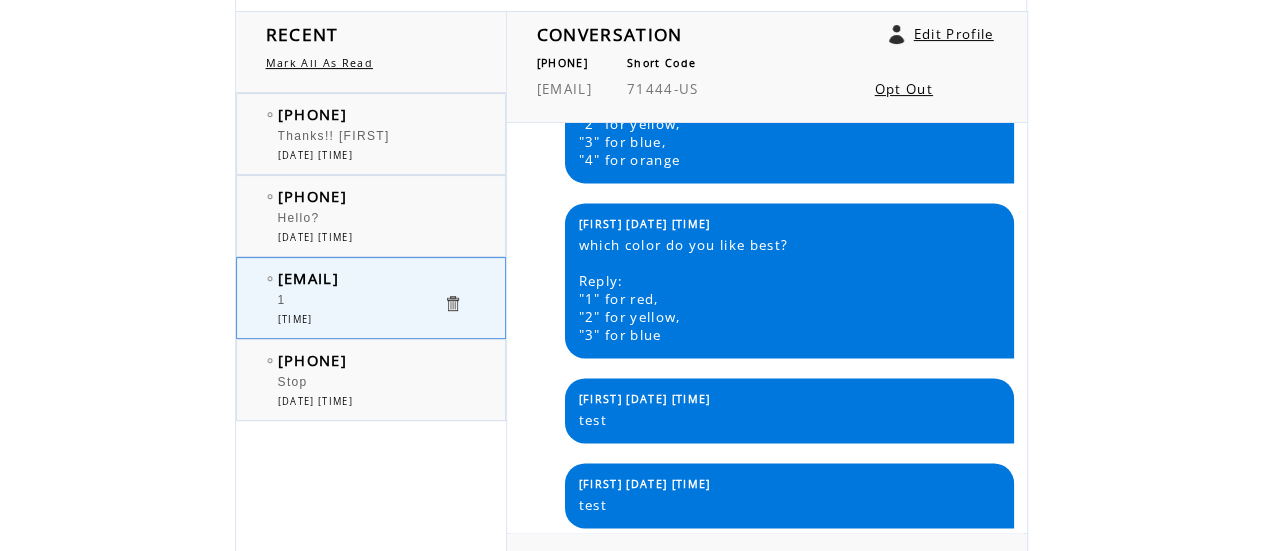 click on "[PHONE]" at bounding box center (312, 196) 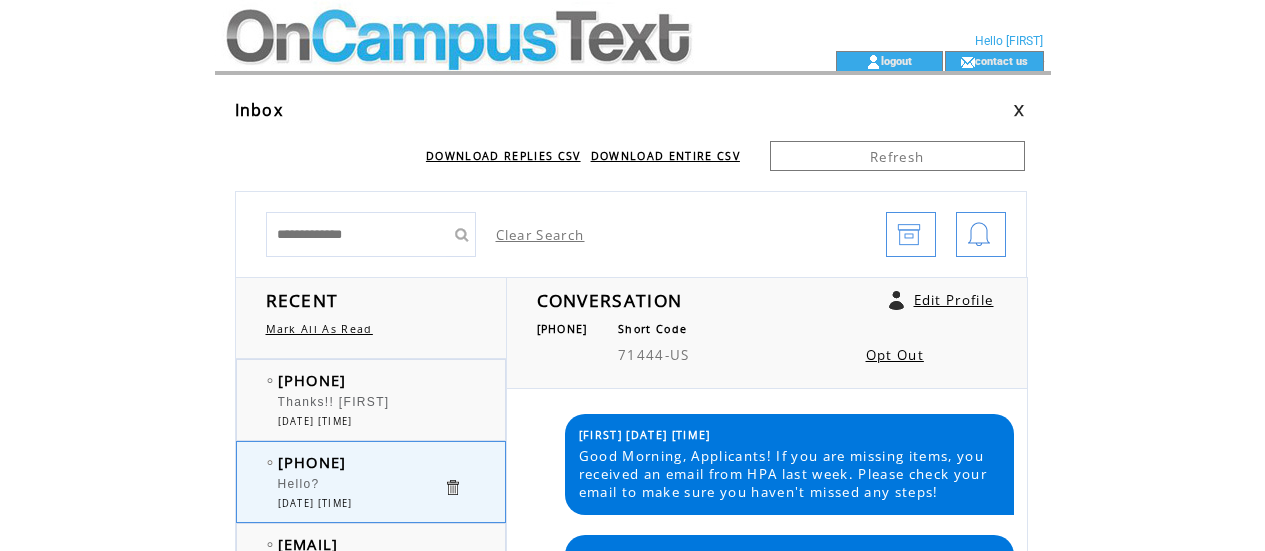 scroll, scrollTop: 0, scrollLeft: 0, axis: both 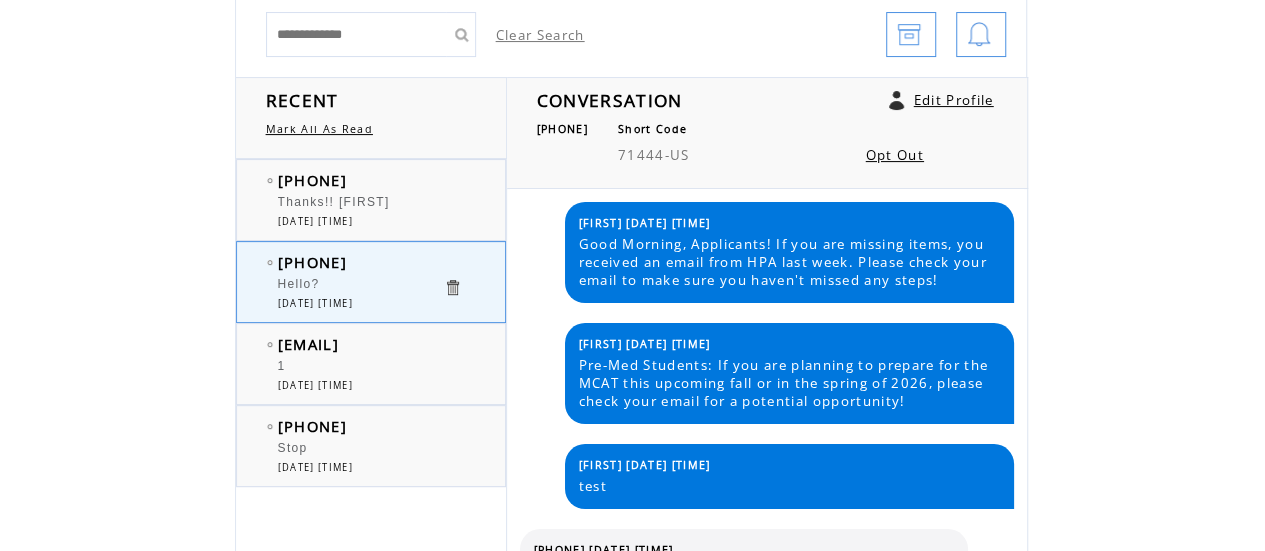 click on "Thanks!! Melissa" at bounding box center (334, 202) 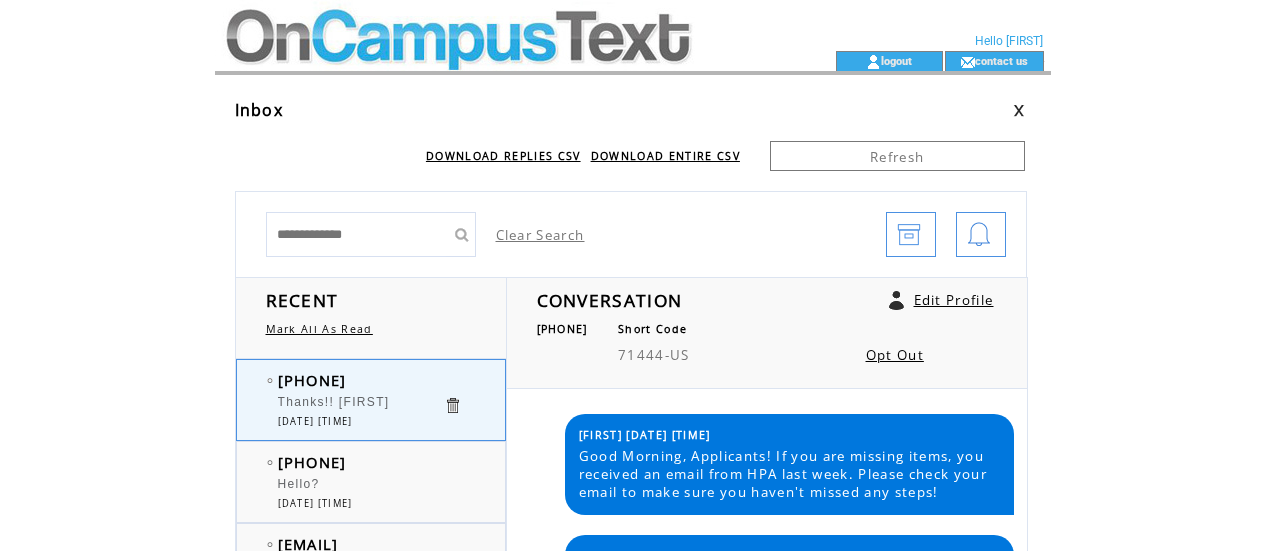 scroll, scrollTop: 0, scrollLeft: 0, axis: both 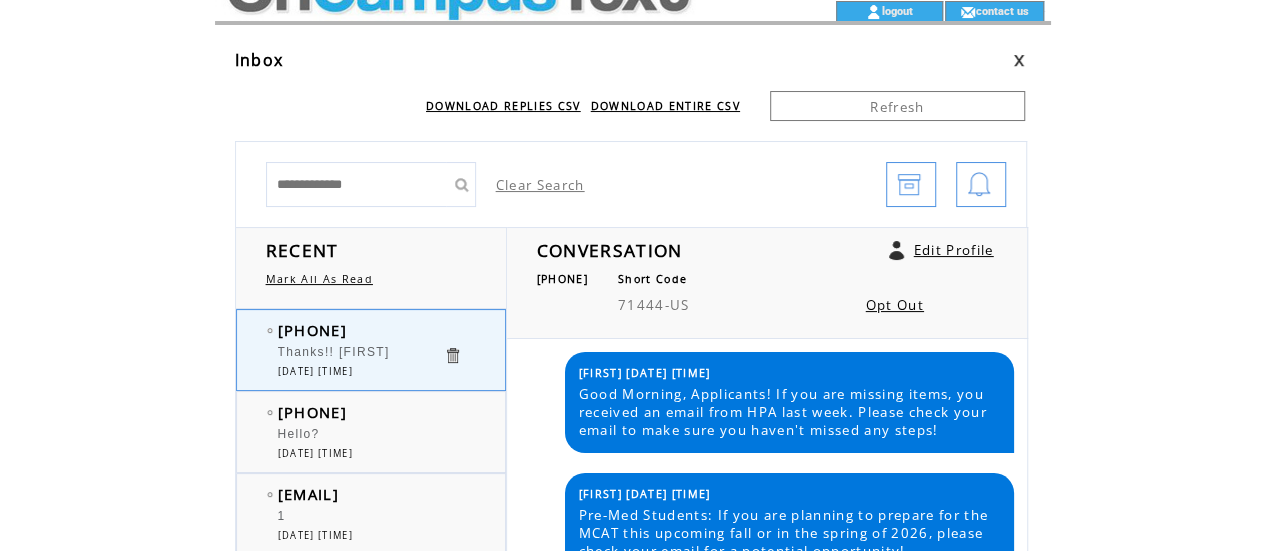 click at bounding box center [356, 184] 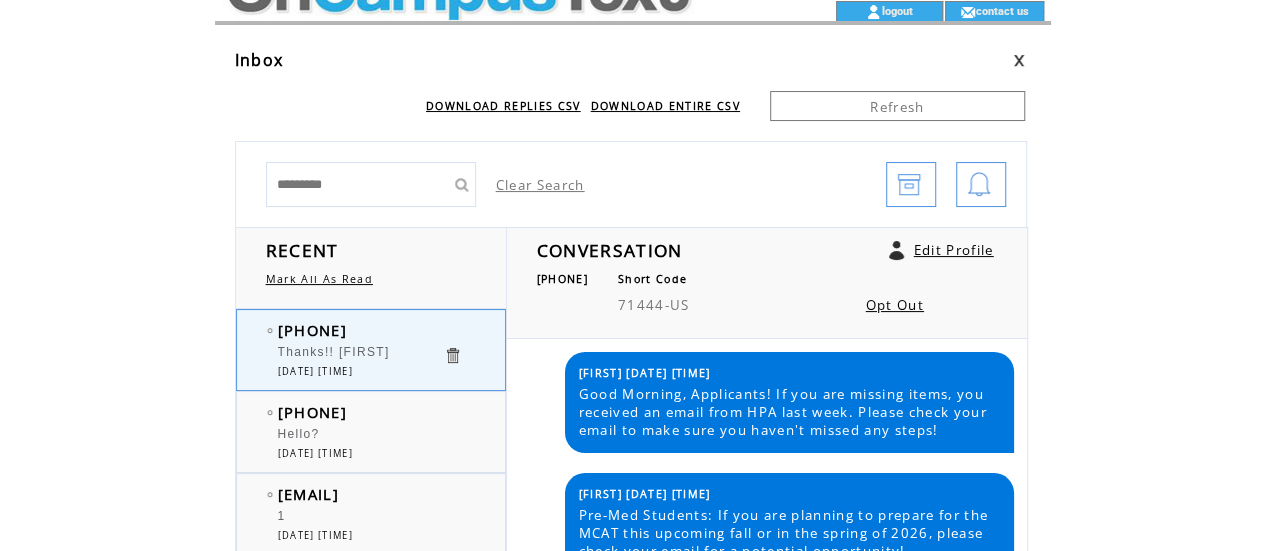 type on "**********" 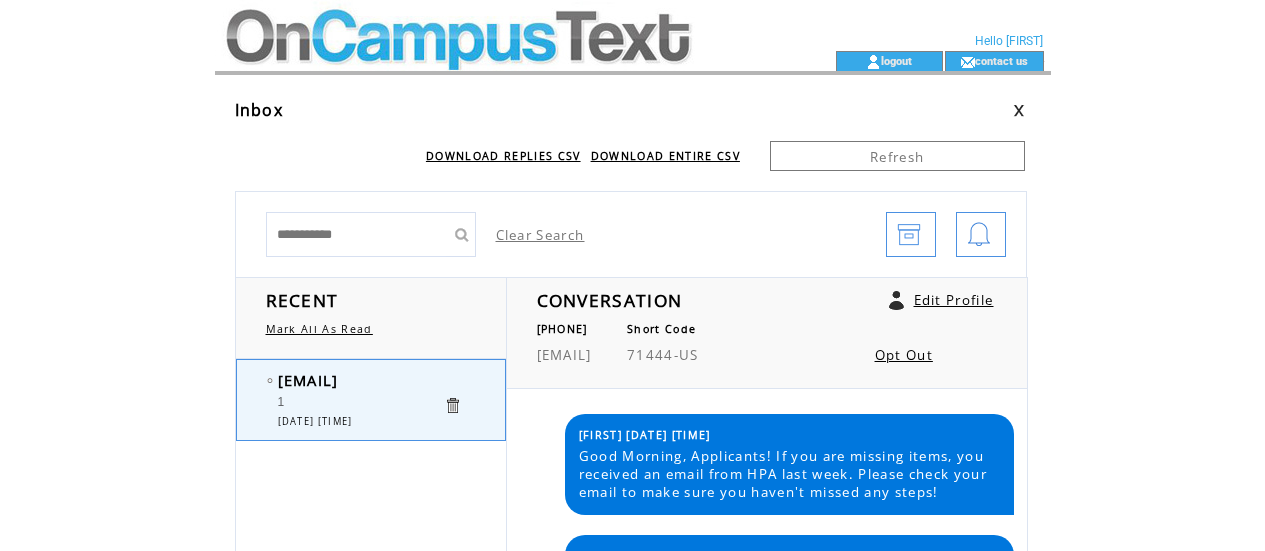 scroll, scrollTop: 0, scrollLeft: 0, axis: both 